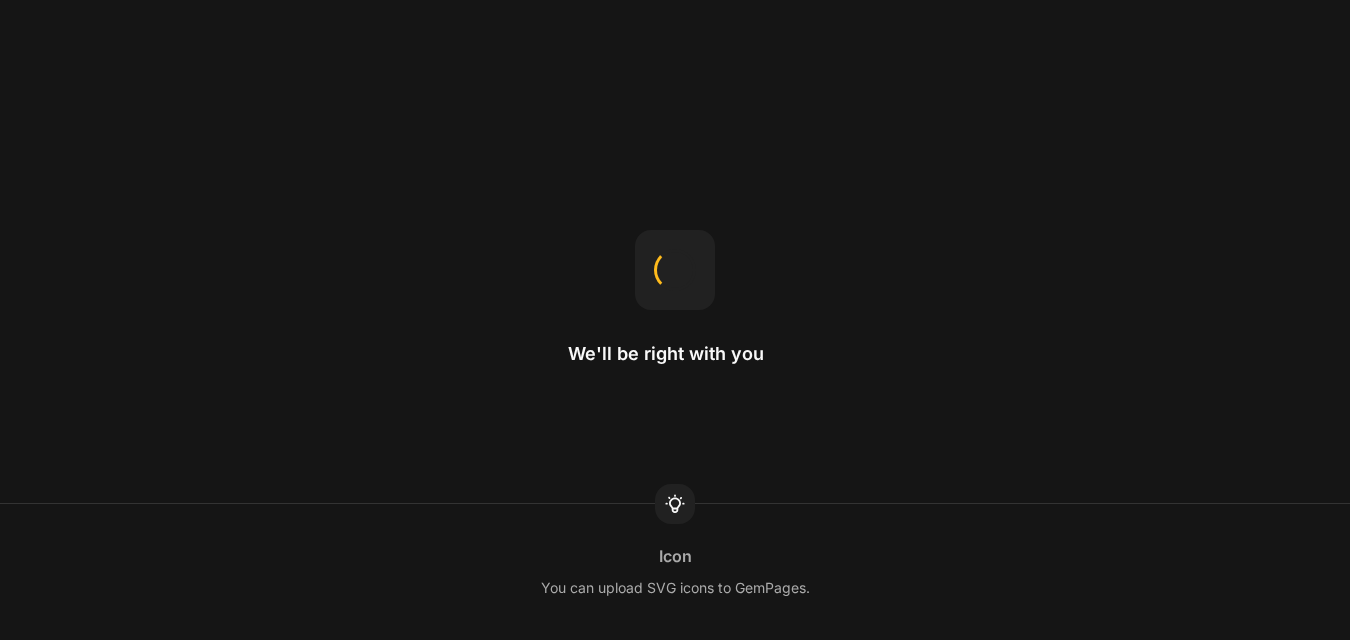scroll, scrollTop: 0, scrollLeft: 0, axis: both 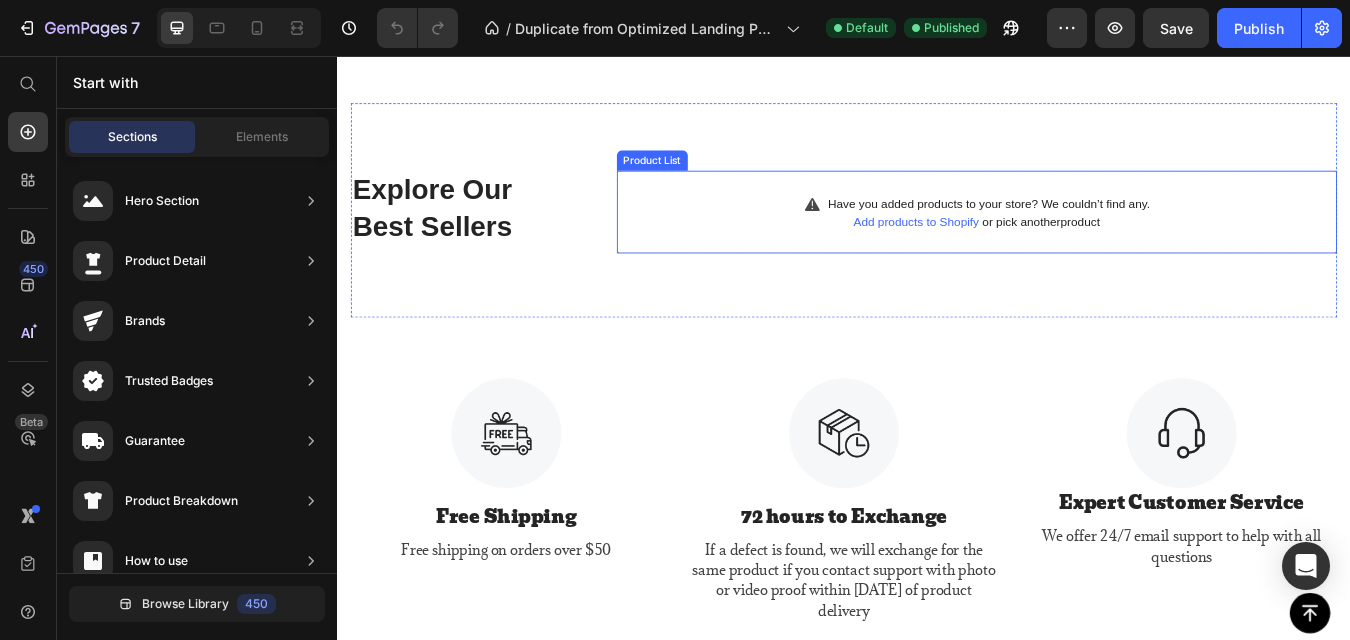 click on "Add products to Shopify" at bounding box center [1022, 252] 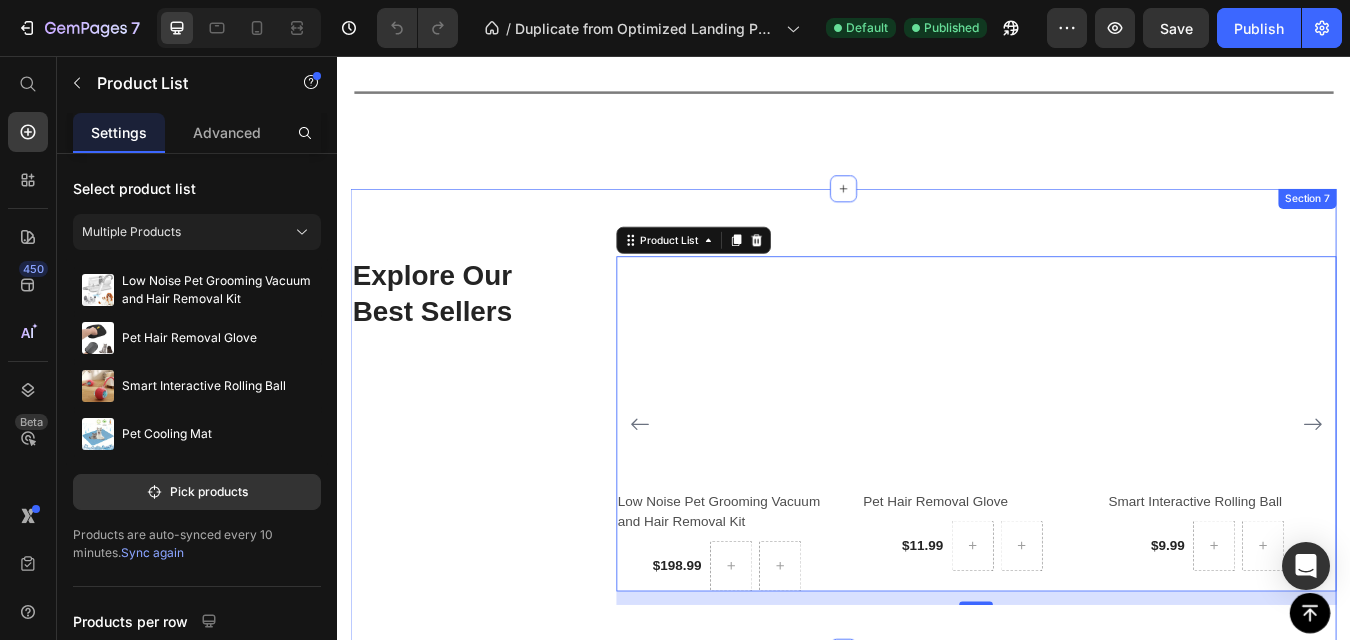 scroll, scrollTop: 2731, scrollLeft: 0, axis: vertical 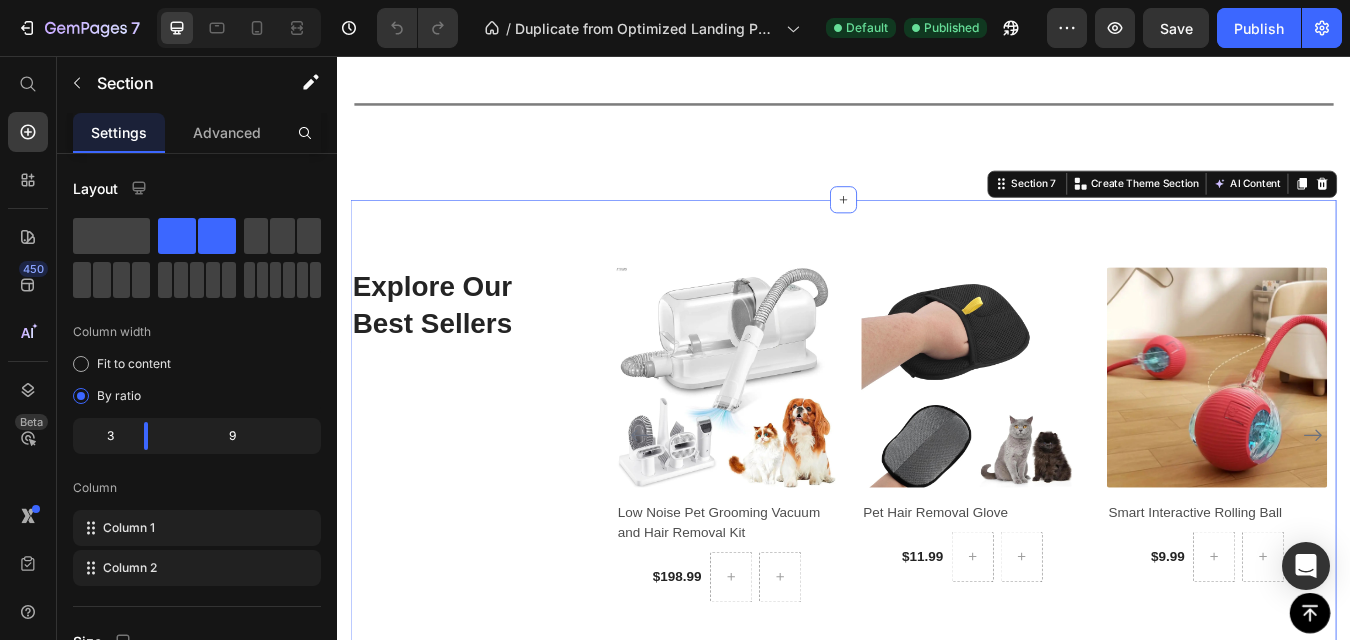 click on "Explore Our Best Sellers Heading Text block Row (P) Images Low Noise Pet Grooming Vacuum and Hair Removal Kit (P) Title $198.99 (P) Price Row Row (P) Images Pet Hair Removal Glove (P) Title $11.99 (P) Price Row Row (P) Images Smart Interactive Rolling Ball (P) Title $9.99 (P) Price Row Row (P) Images Pet Cooling Mat (P) Title $14.99 (P) Price Row Row Product List Section 7 You can create reusable sections Create Theme Section AI Content Write with GemAI What would you like to describe here? Tone and Voice Persuasive Product Getting products... Show more Generate" at bounding box center (937, 501) 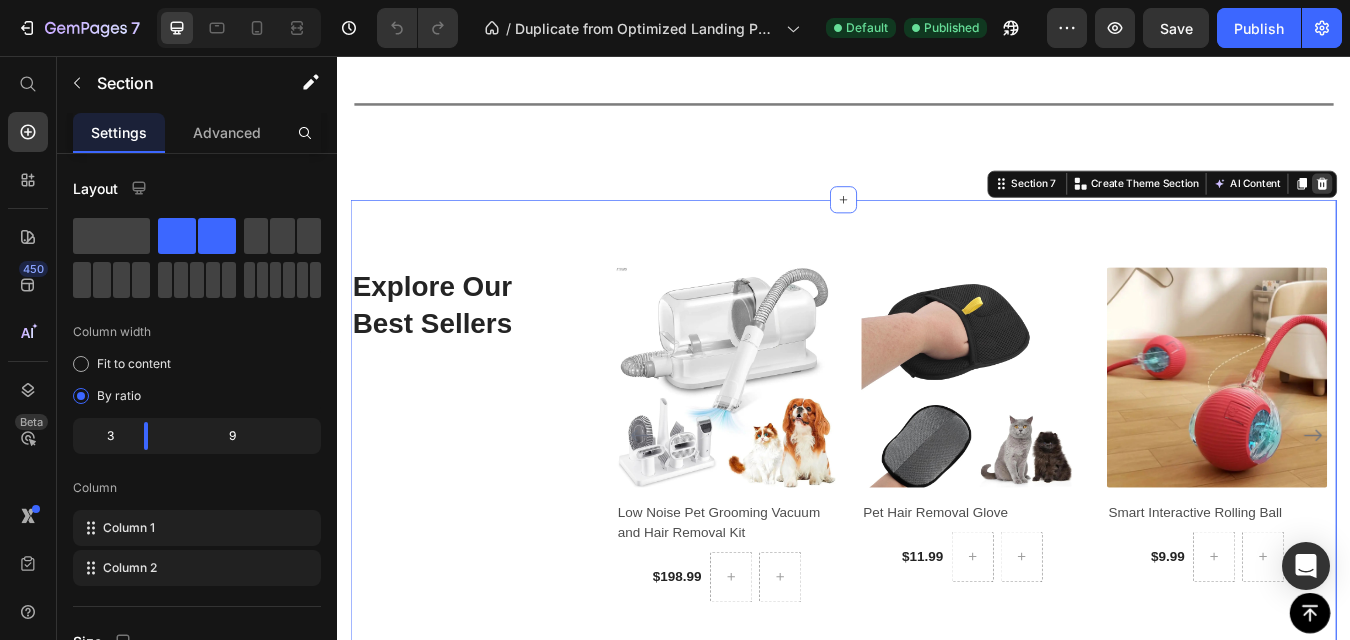 click 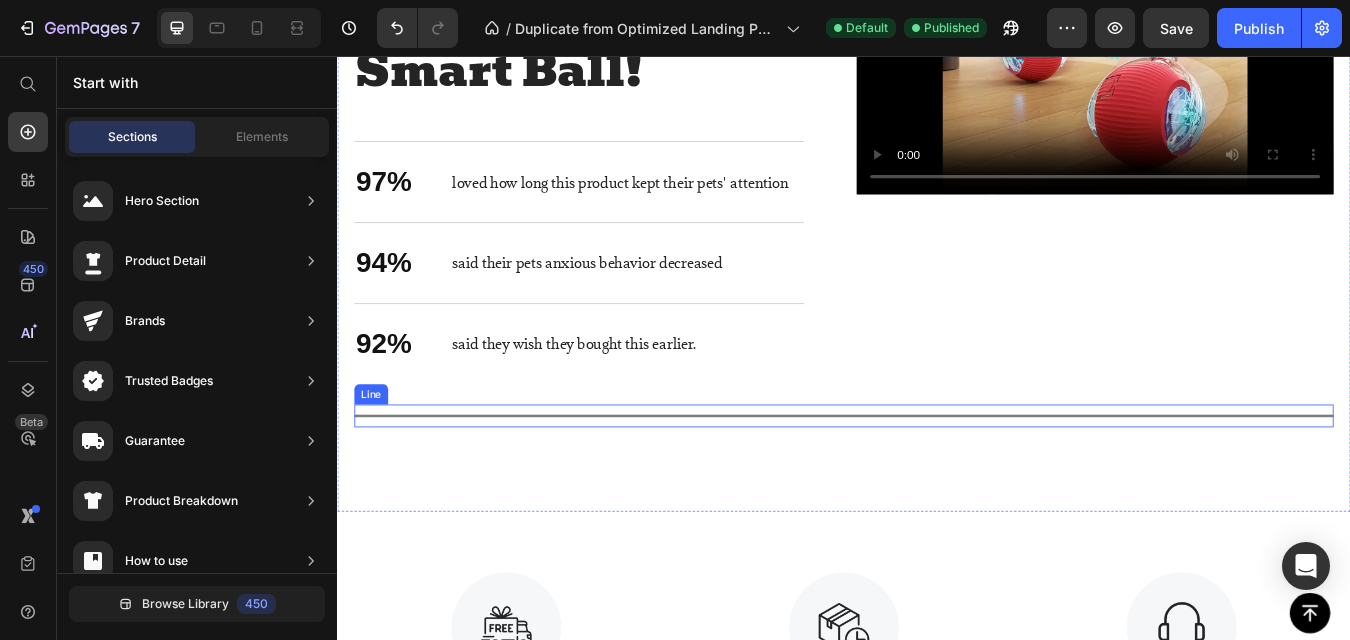 scroll, scrollTop: 2360, scrollLeft: 0, axis: vertical 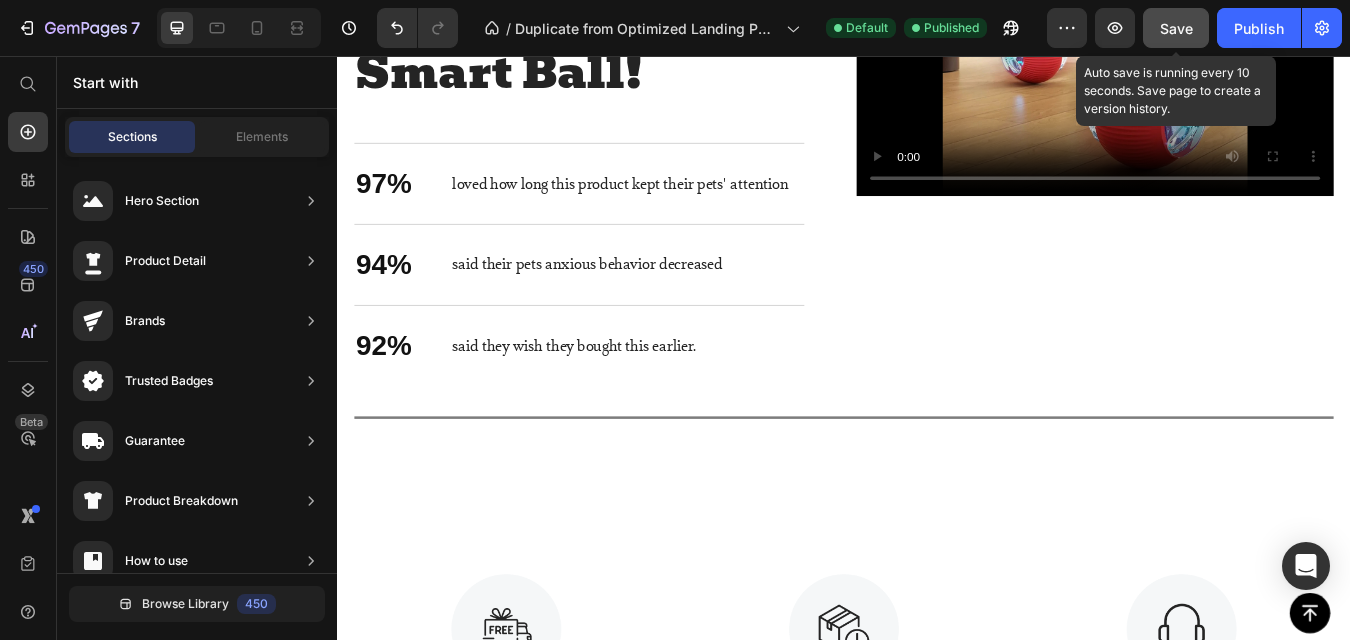 click on "Save" at bounding box center [1176, 28] 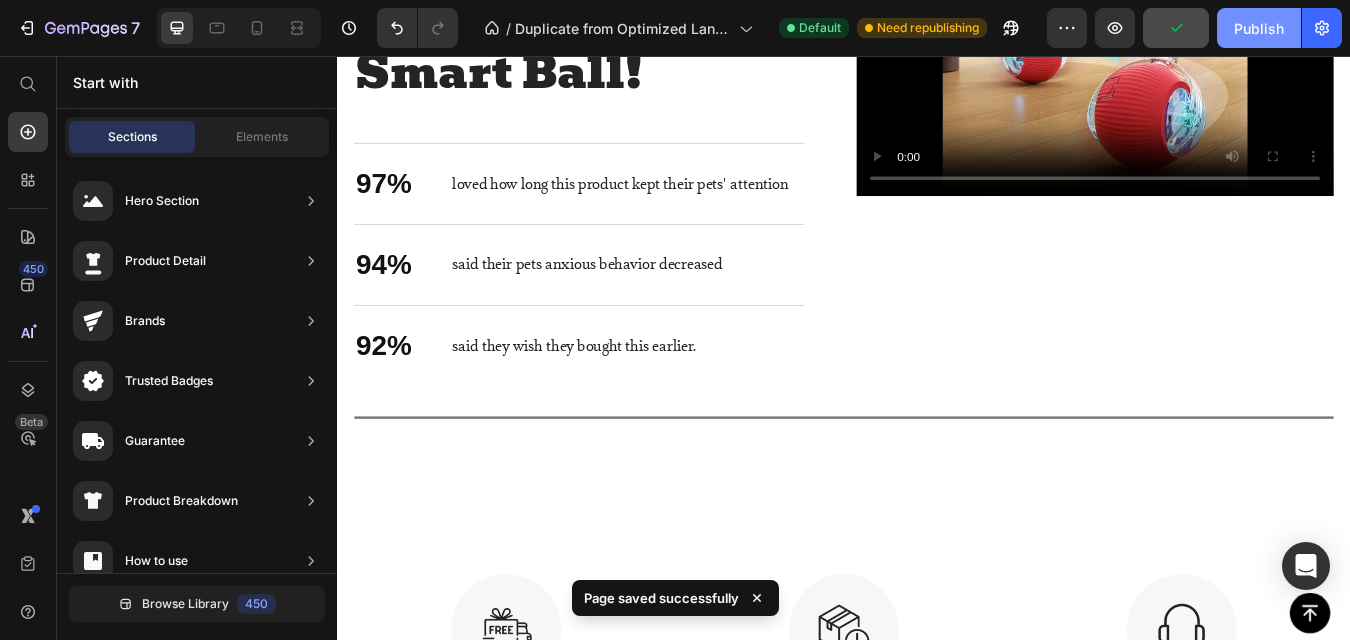 click on "Publish" at bounding box center (1259, 28) 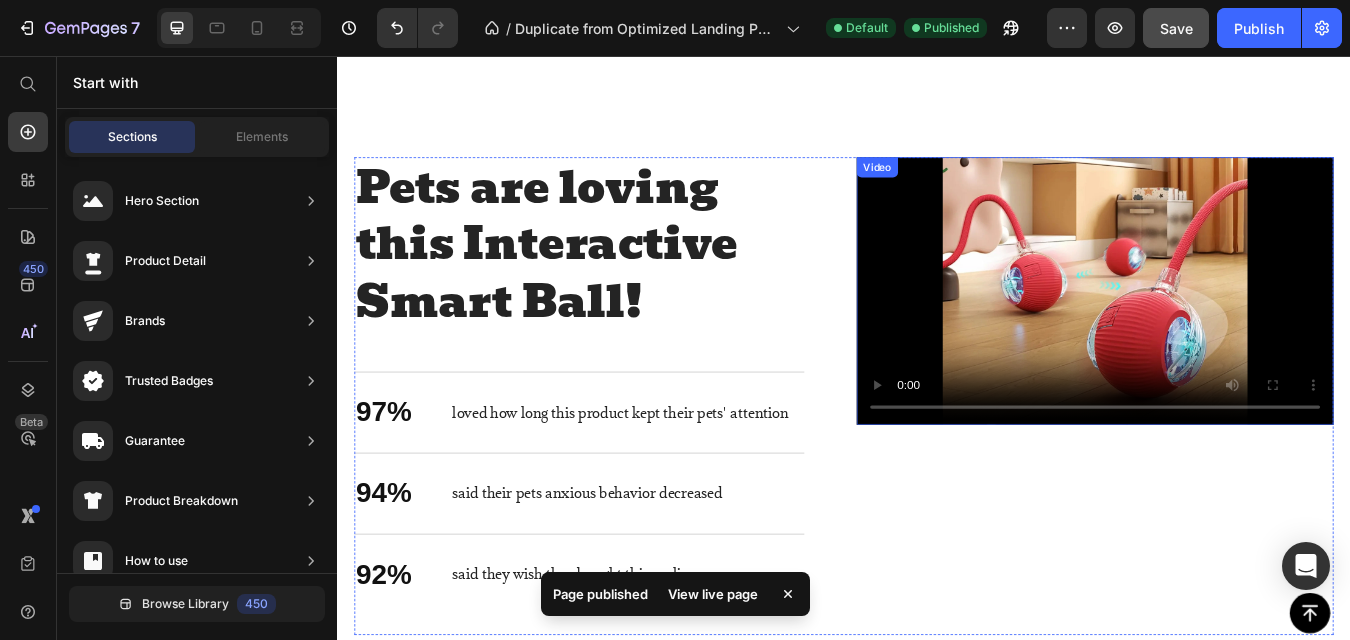 scroll, scrollTop: 2088, scrollLeft: 0, axis: vertical 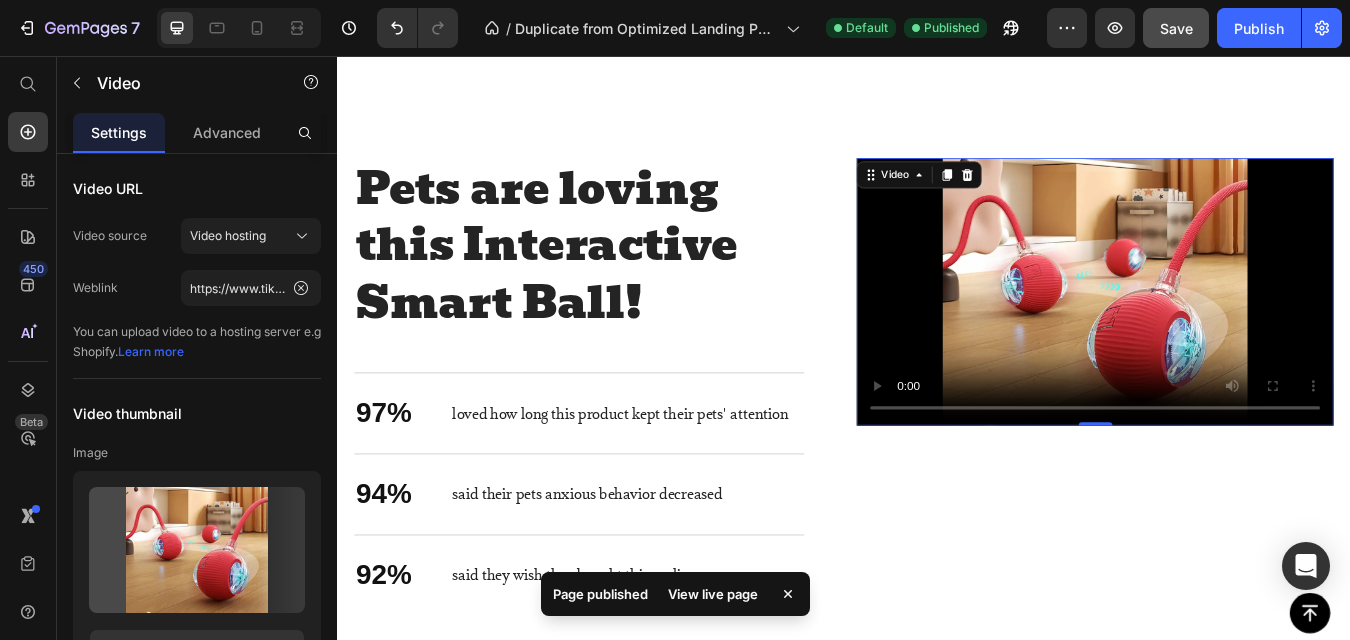 click at bounding box center (1234, 336) 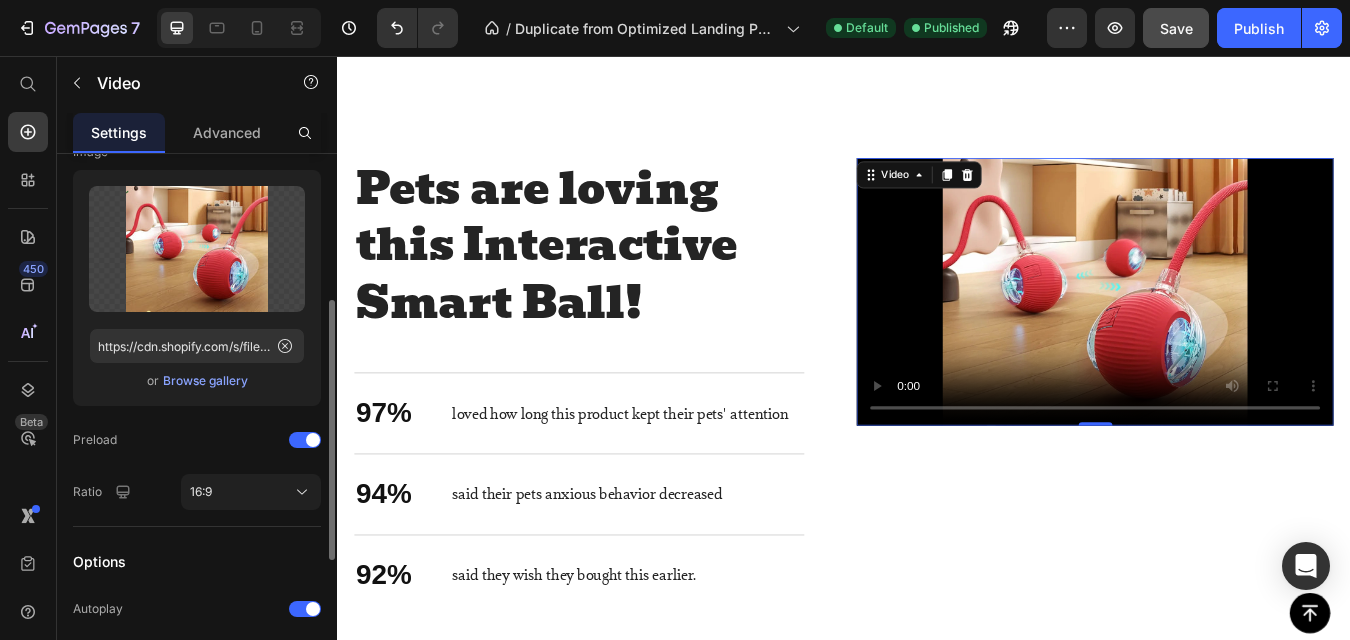 scroll, scrollTop: 300, scrollLeft: 0, axis: vertical 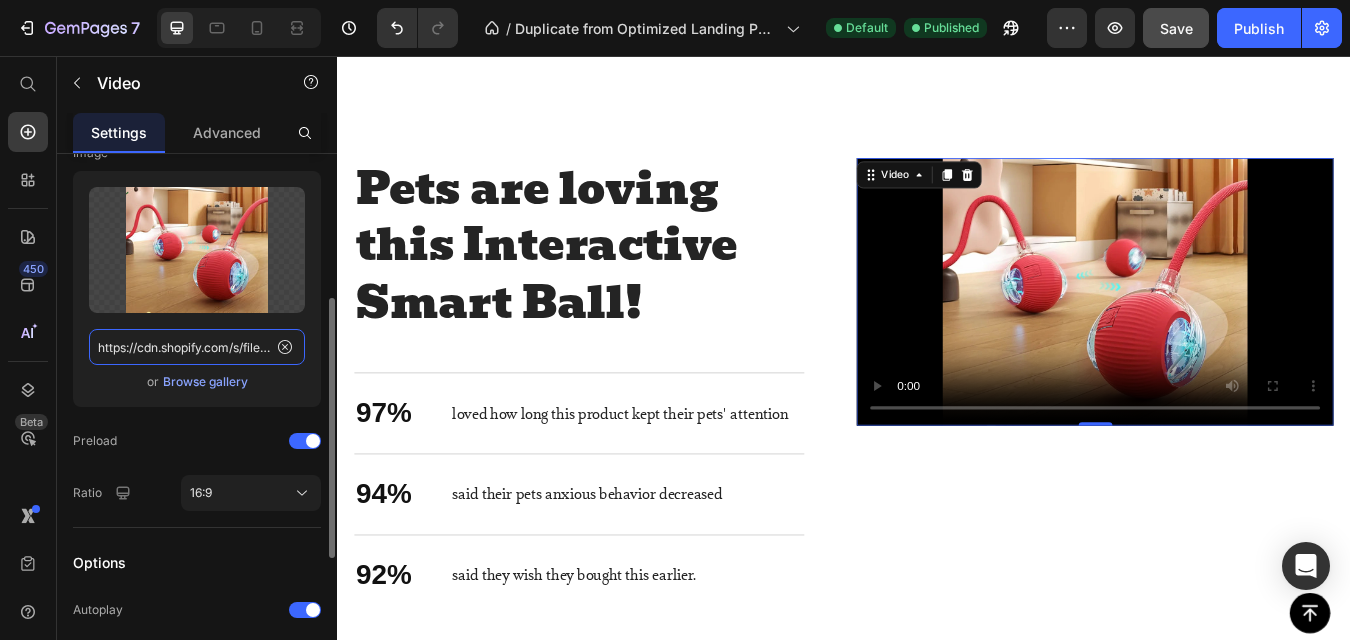 click on "https://cdn.shopify.com/s/files/1/0749/0594/4277/files/gempages_571000274110382919-4610426e-33ff-4741-ad5d-bd3462cc1961.webp" 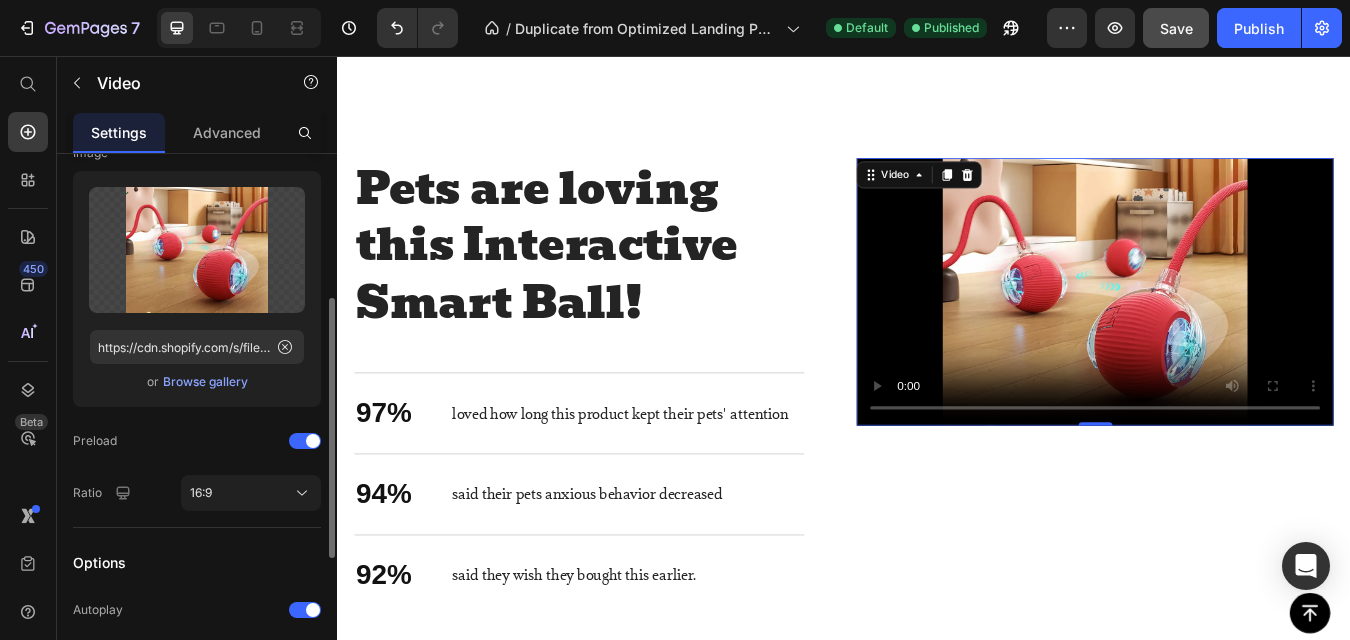 drag, startPoint x: 238, startPoint y: 349, endPoint x: 102, endPoint y: 385, distance: 140.68404 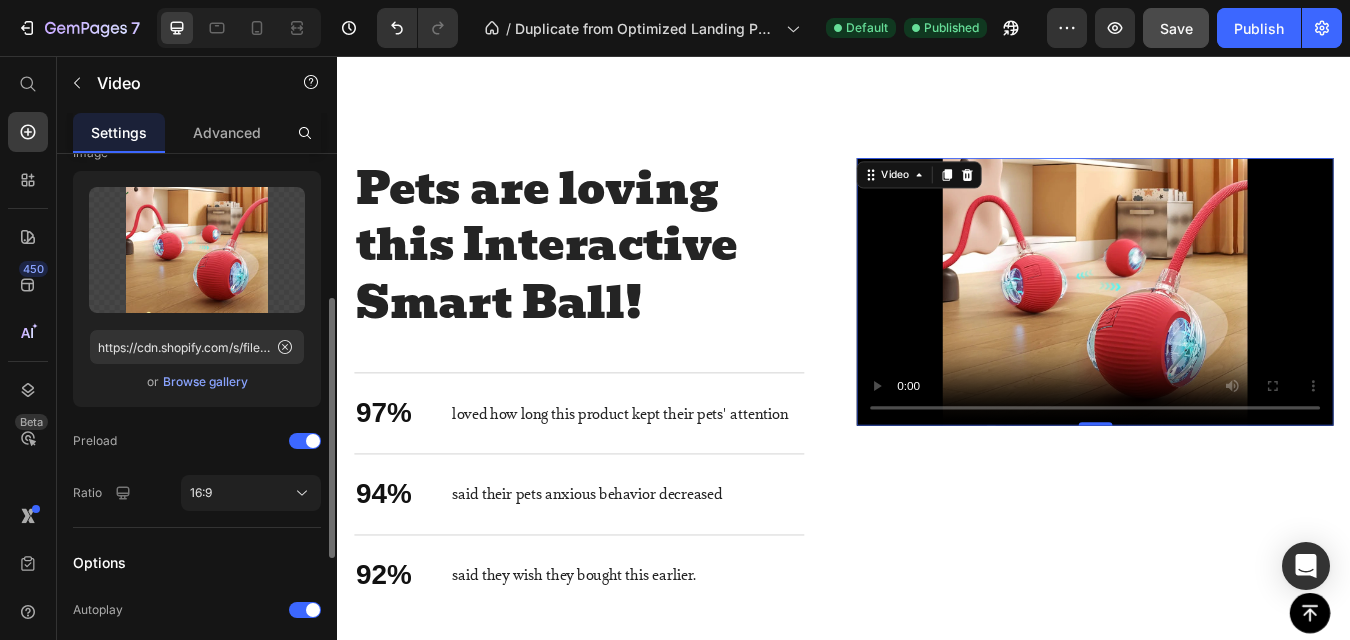 click on "or   Browse gallery" at bounding box center [197, 382] 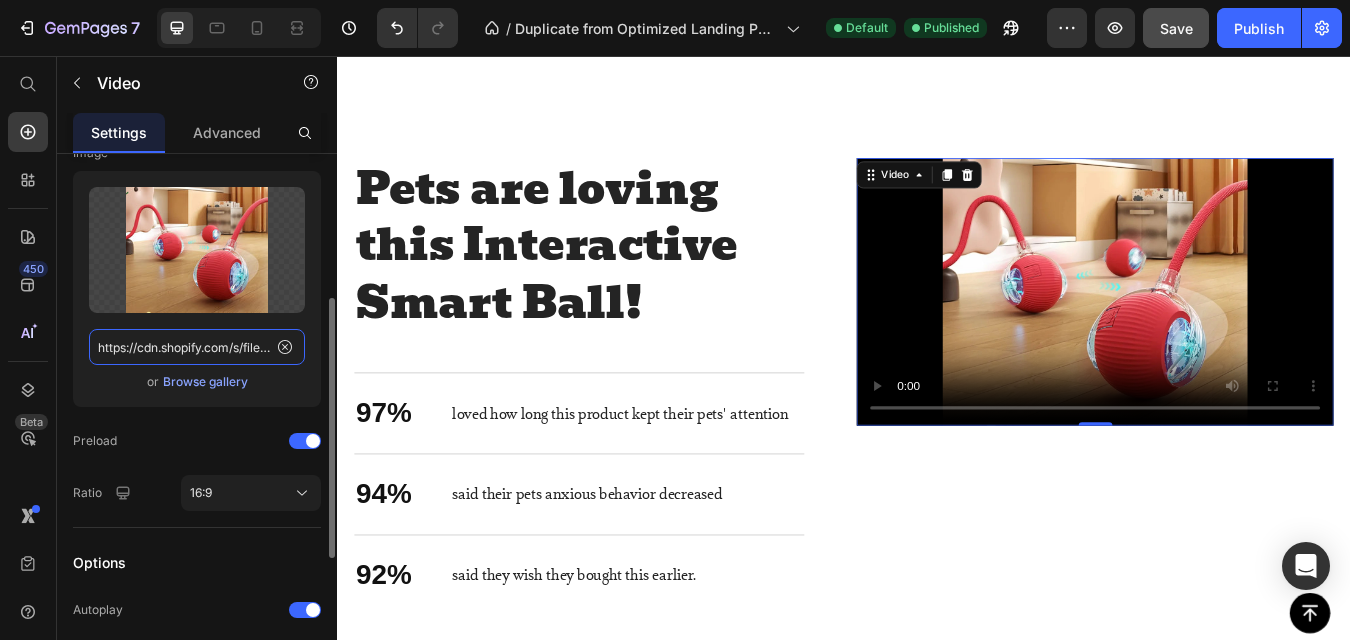 click on "https://cdn.shopify.com/s/files/1/0749/0594/4277/files/gempages_571000274110382919-4610426e-33ff-4741-ad5d-bd3462cc1961.webp" 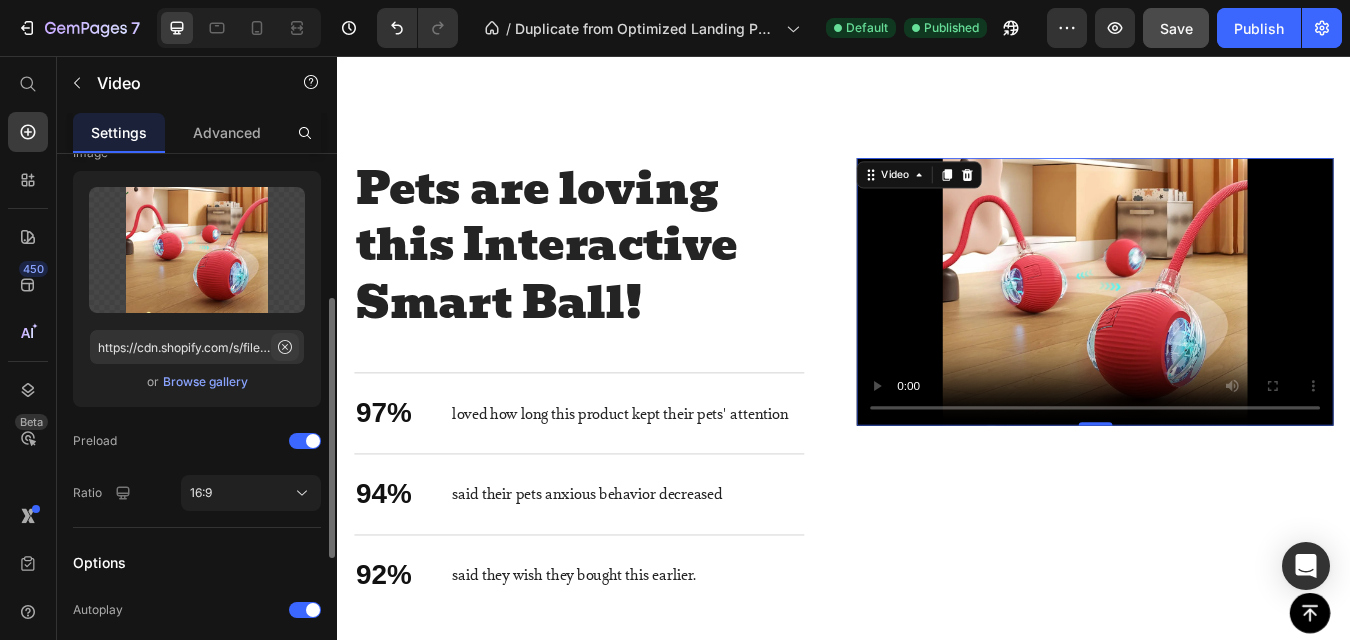 click 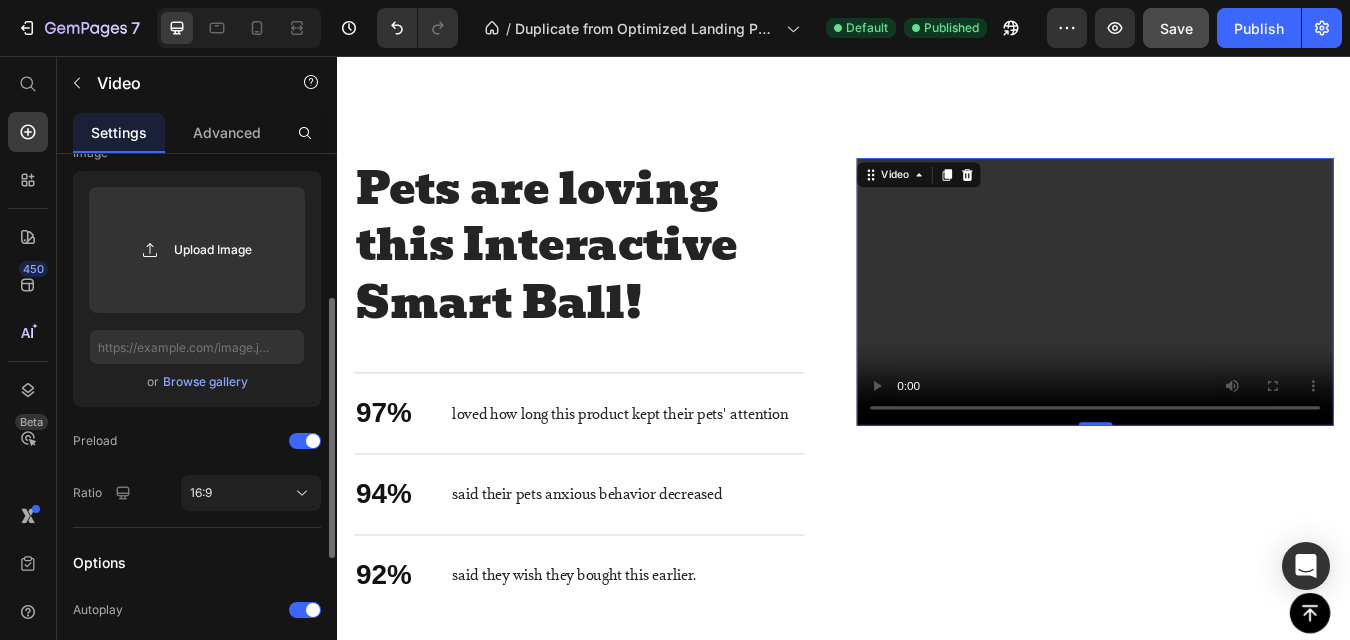 click on "Browse gallery" at bounding box center (205, 382) 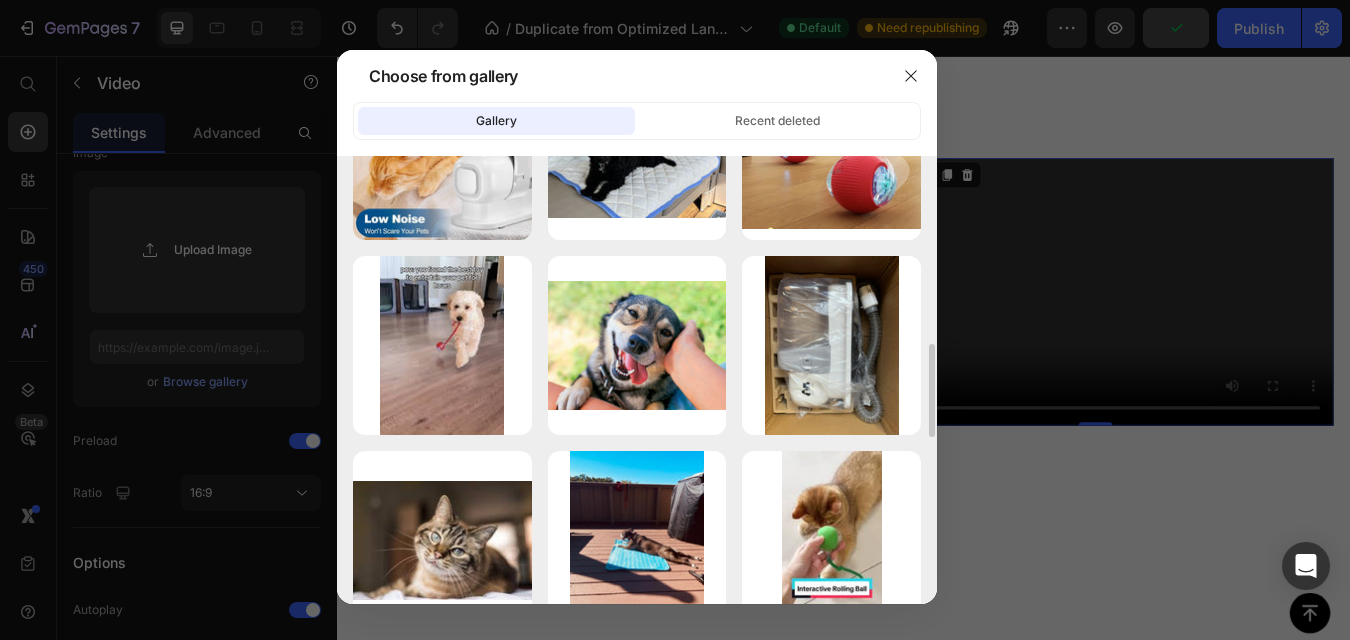 scroll, scrollTop: 892, scrollLeft: 0, axis: vertical 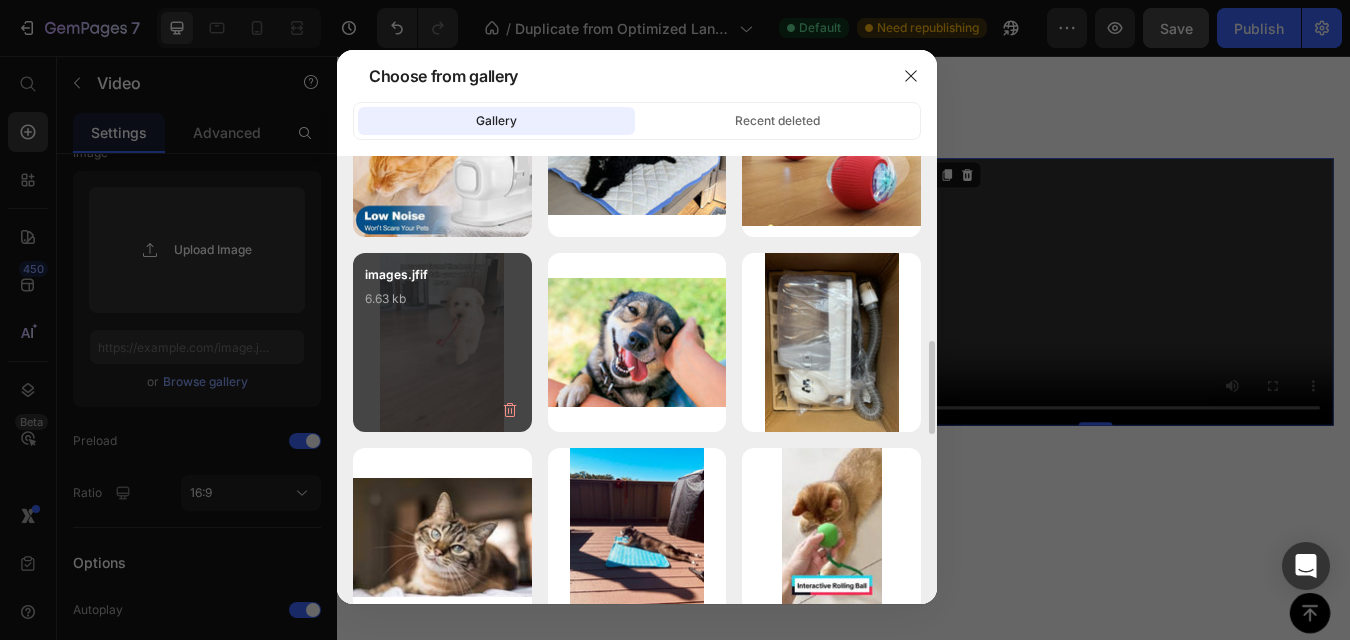 click on "images.jfif 6.63 kb" at bounding box center (442, 305) 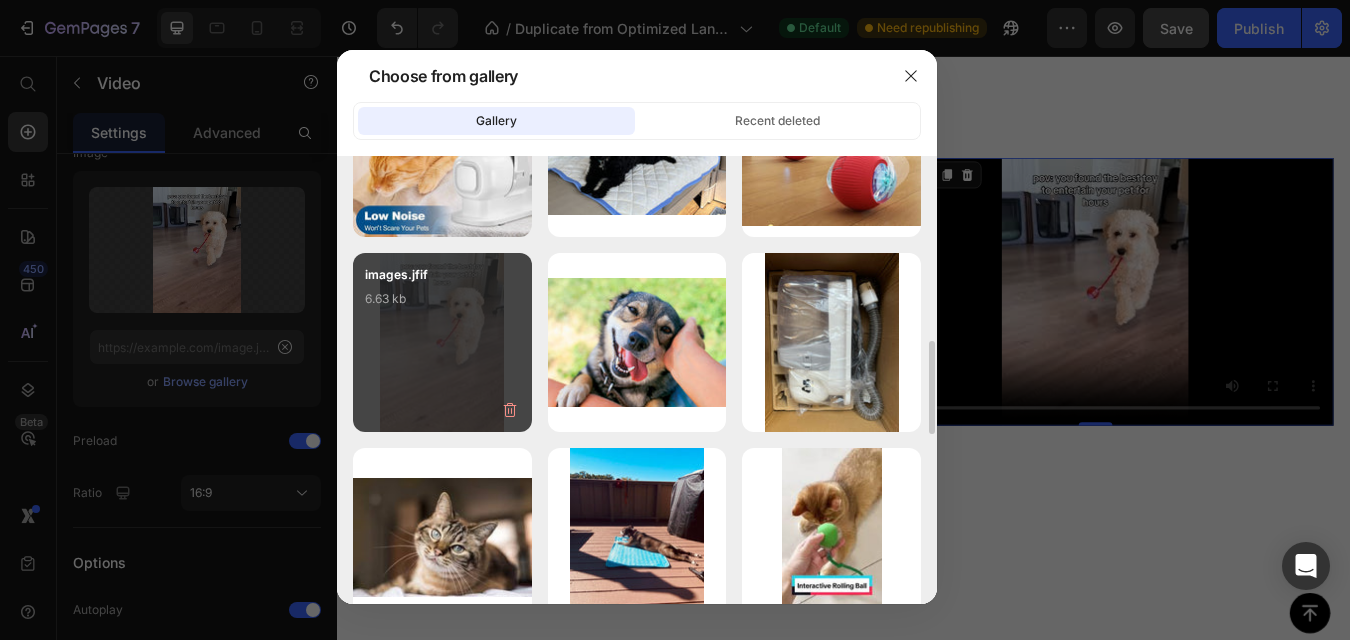 type on "https://cdn.shopify.com/s/files/1/0749/0594/4277/files/gempages_571000274110382919-998754b0-2224-49b9-b0e0-554f413f6256.jpg" 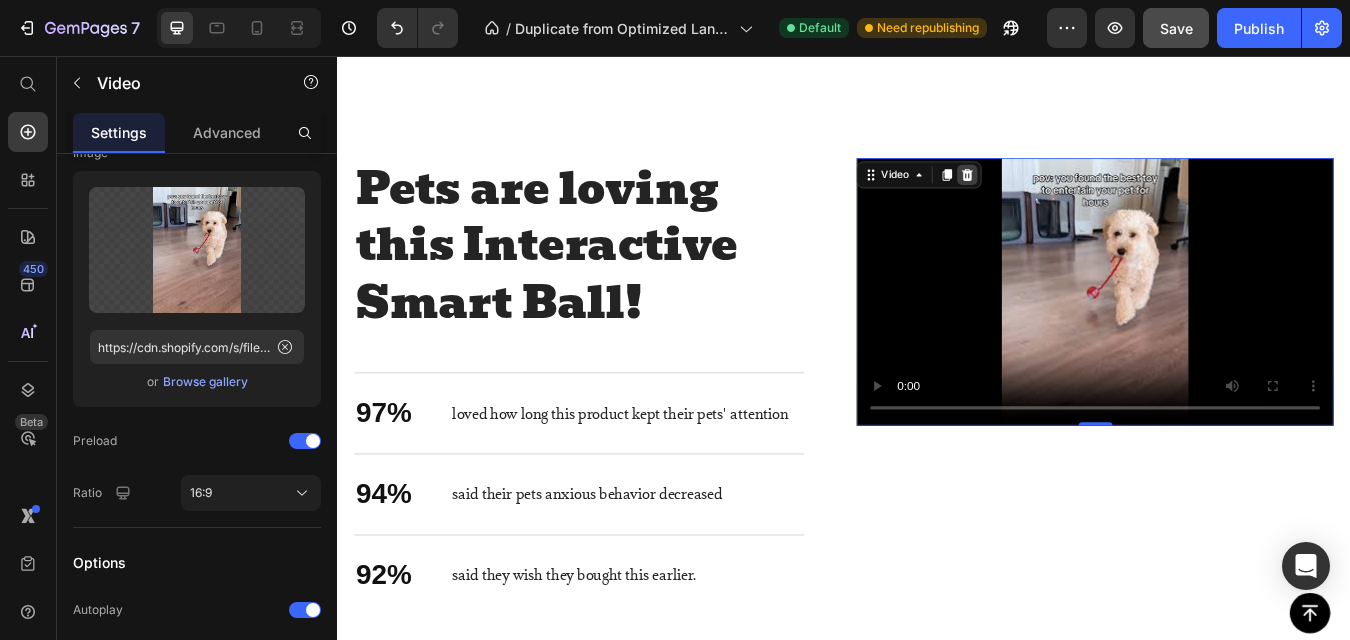 click 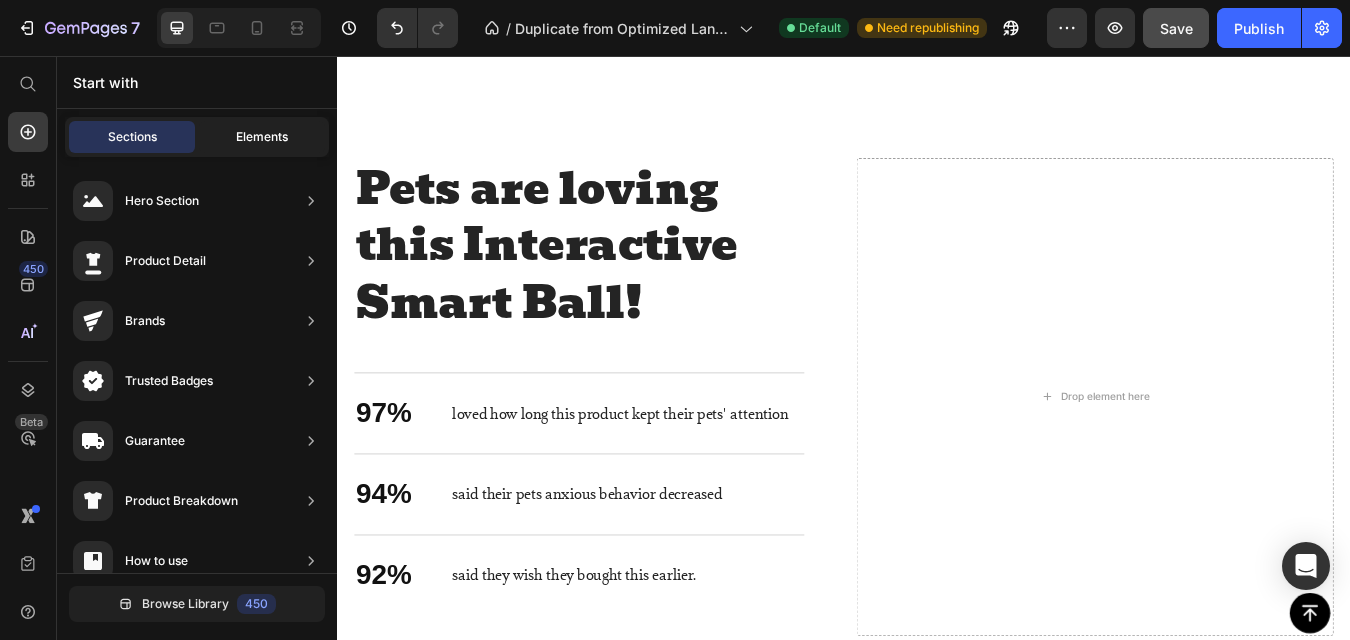 click on "Elements" 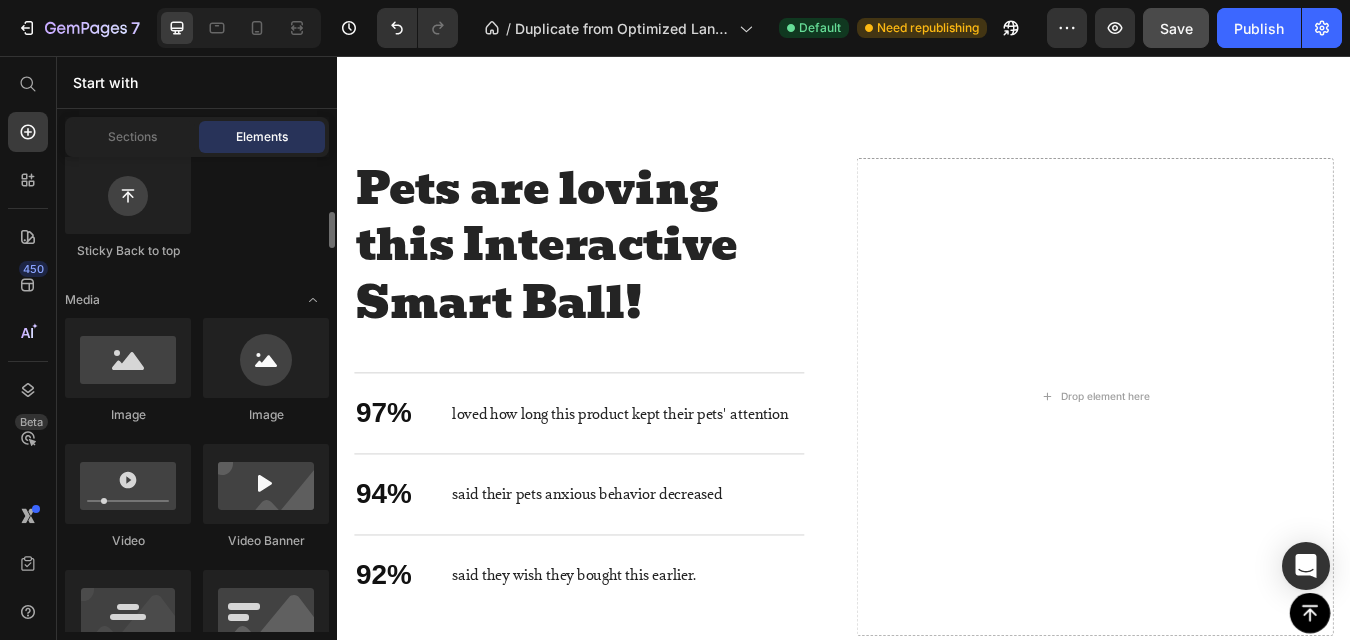 scroll, scrollTop: 638, scrollLeft: 0, axis: vertical 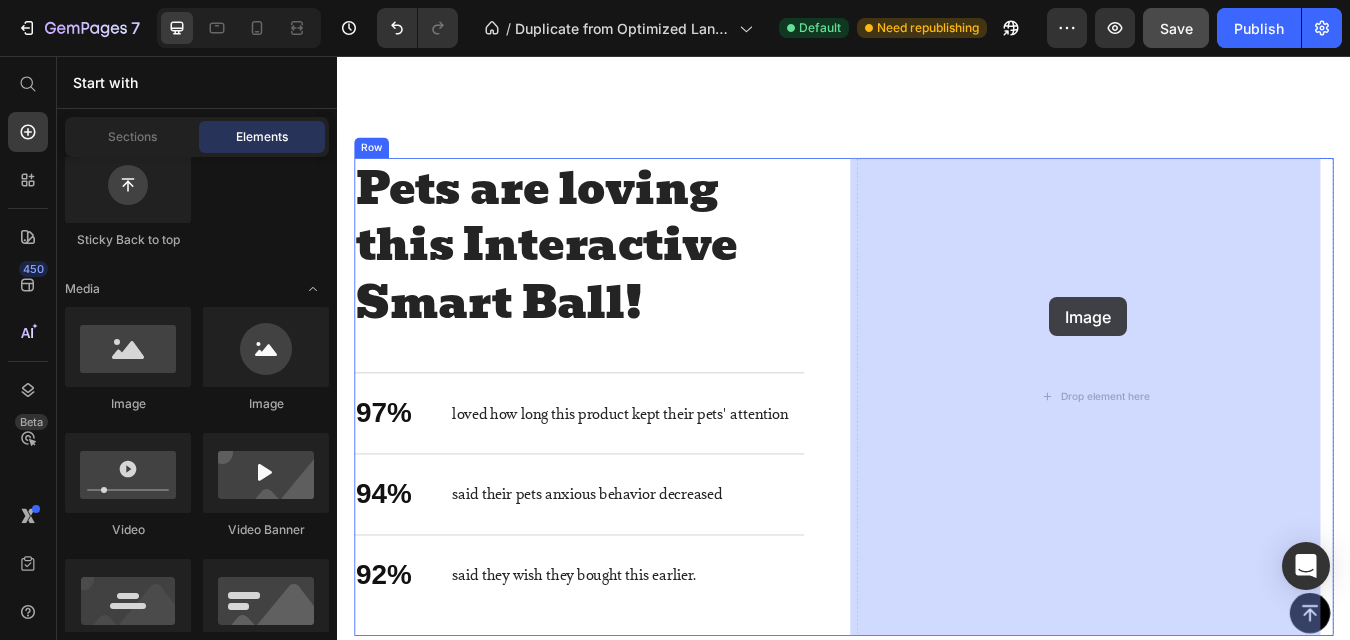 drag, startPoint x: 600, startPoint y: 419, endPoint x: 1181, endPoint y: 342, distance: 586.0802 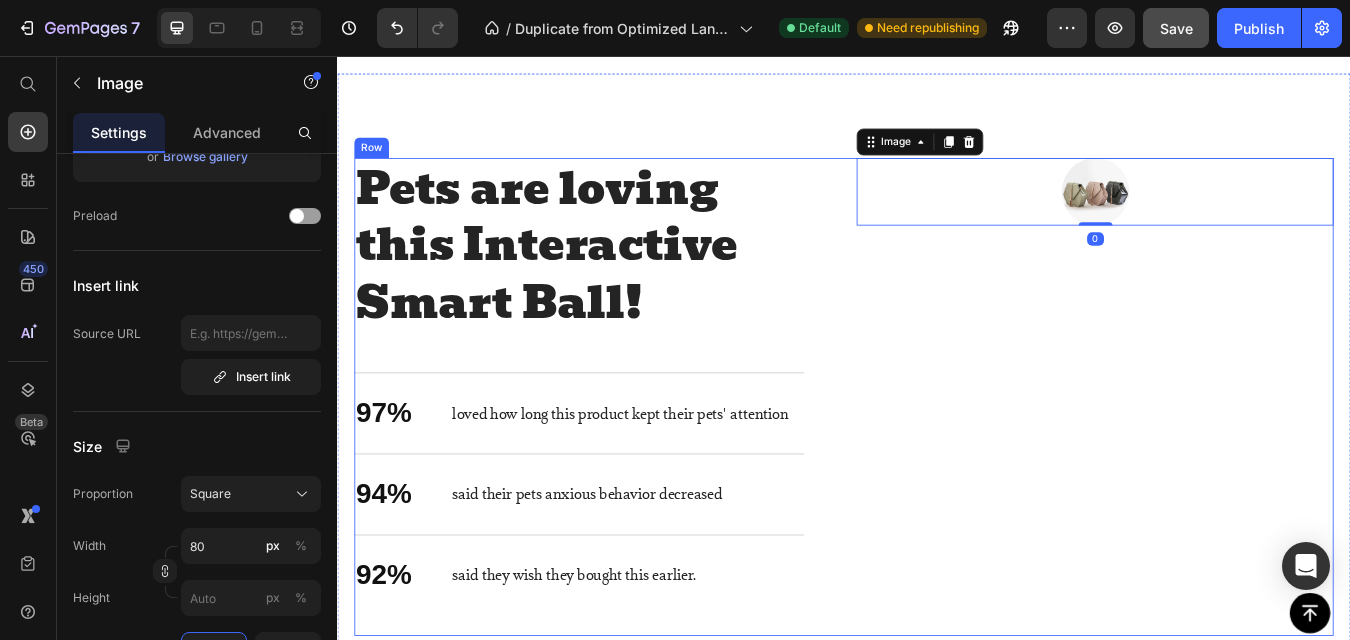 scroll, scrollTop: 0, scrollLeft: 0, axis: both 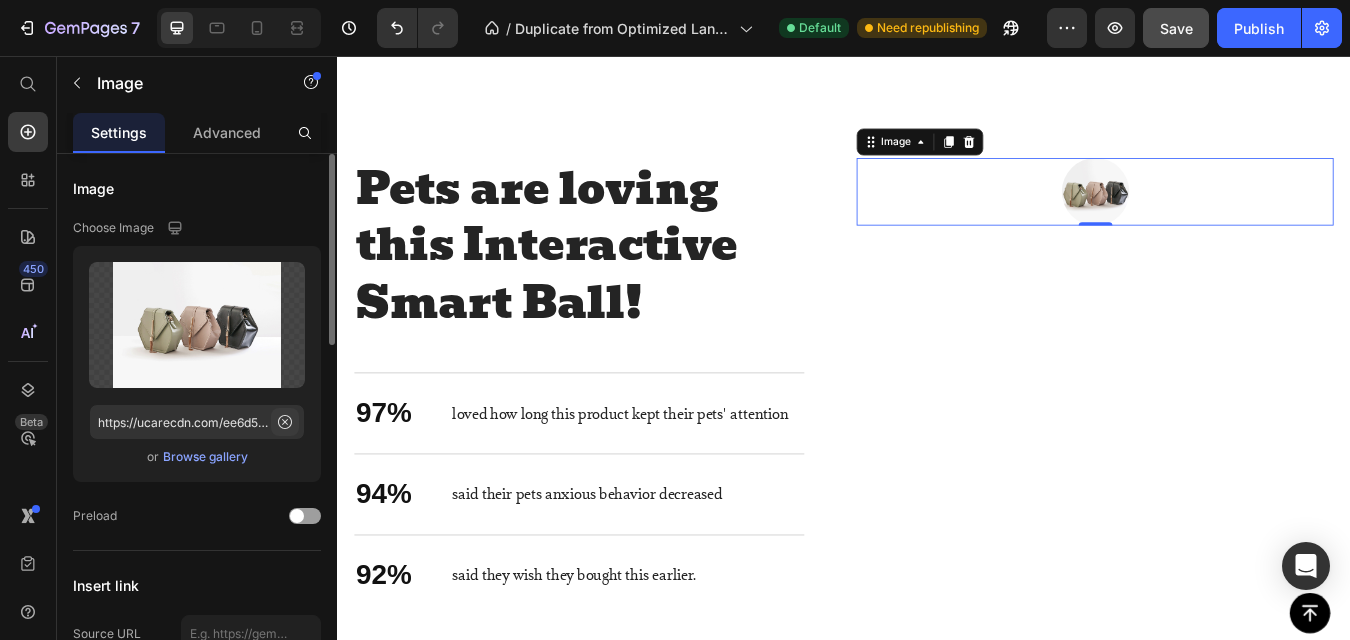 click 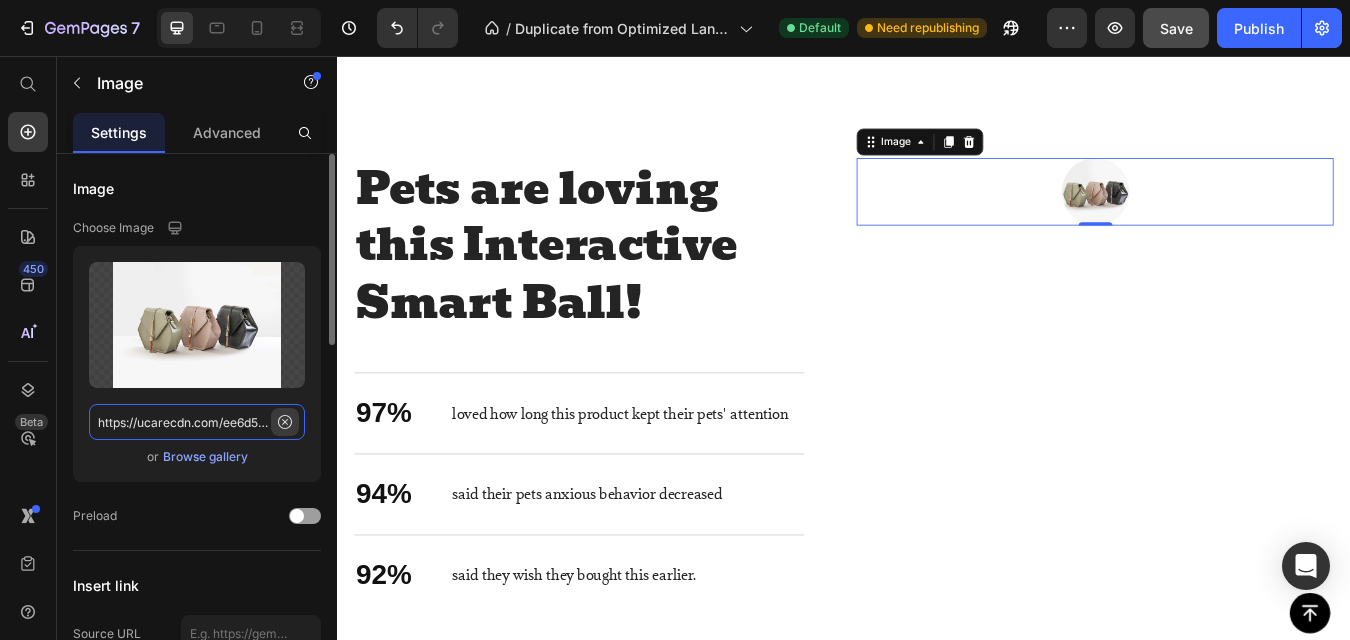 type 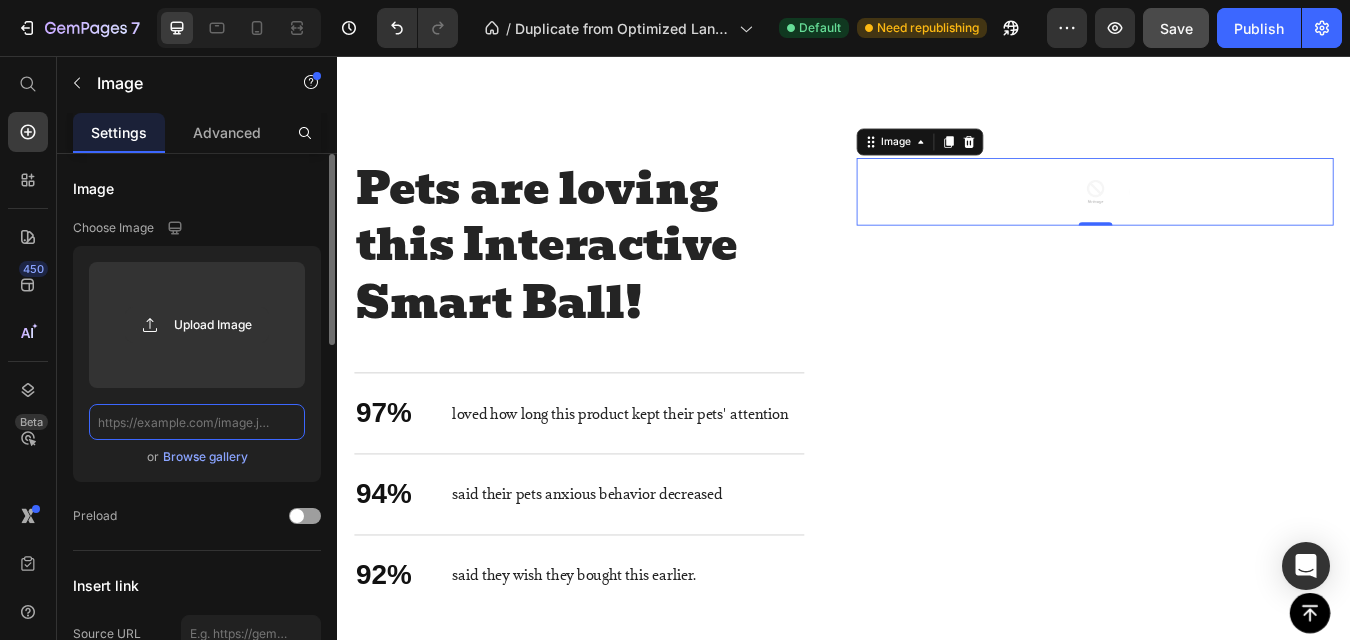 scroll, scrollTop: 0, scrollLeft: 0, axis: both 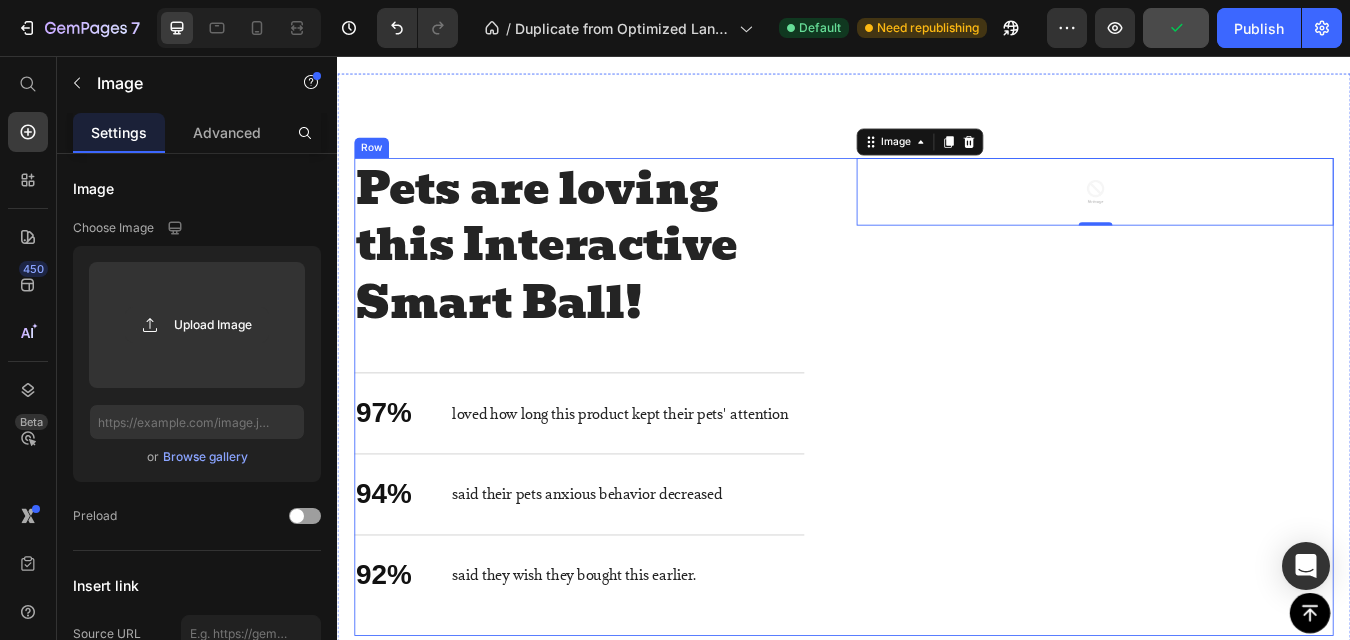 click on "Image   0" at bounding box center (1234, 460) 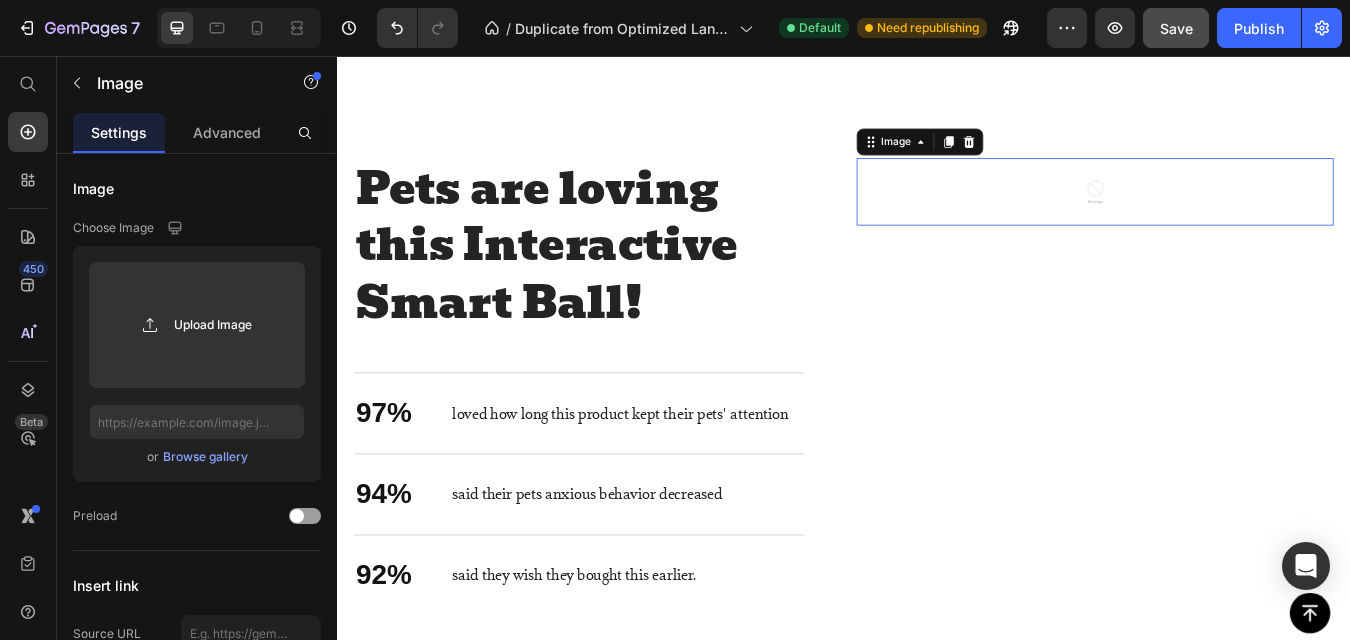 click at bounding box center [1234, 217] 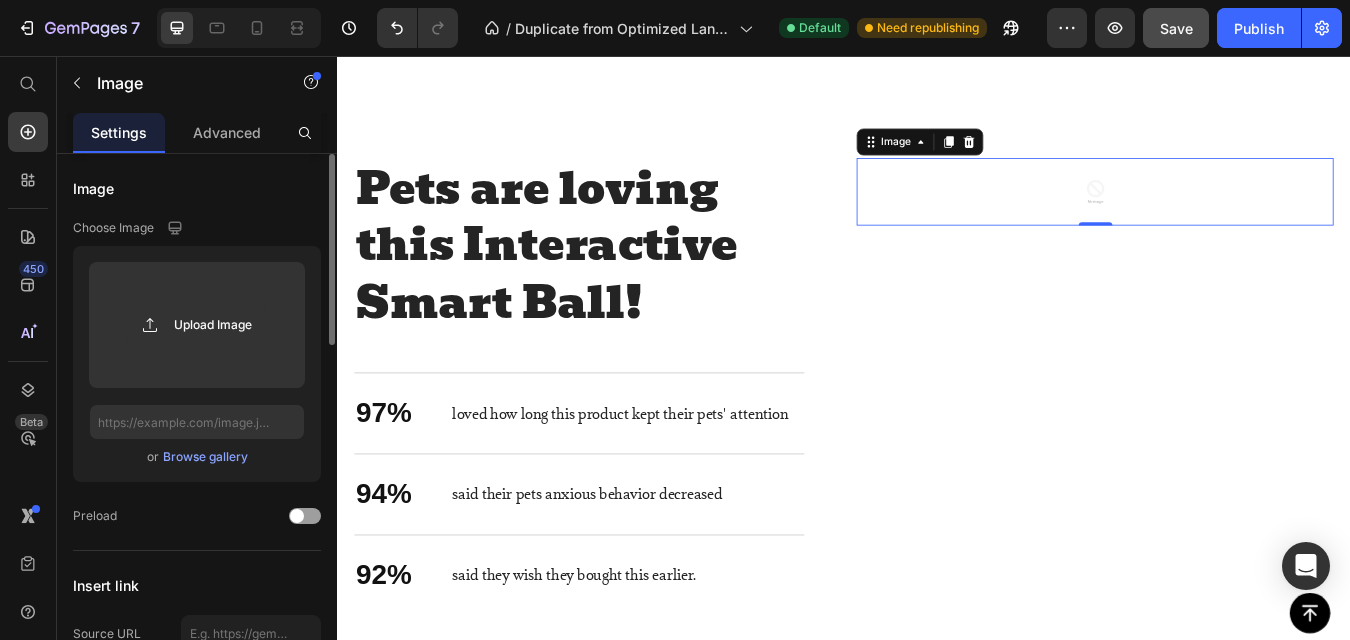 click on "Browse gallery" at bounding box center (205, 457) 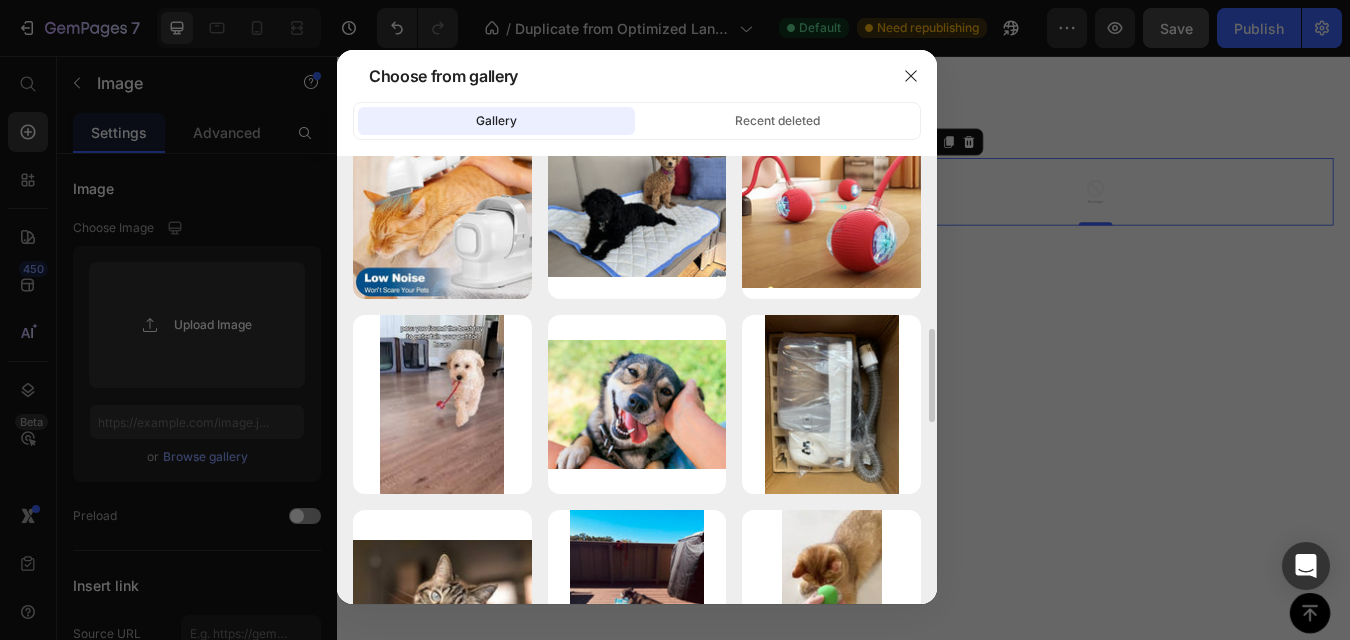 scroll, scrollTop: 829, scrollLeft: 0, axis: vertical 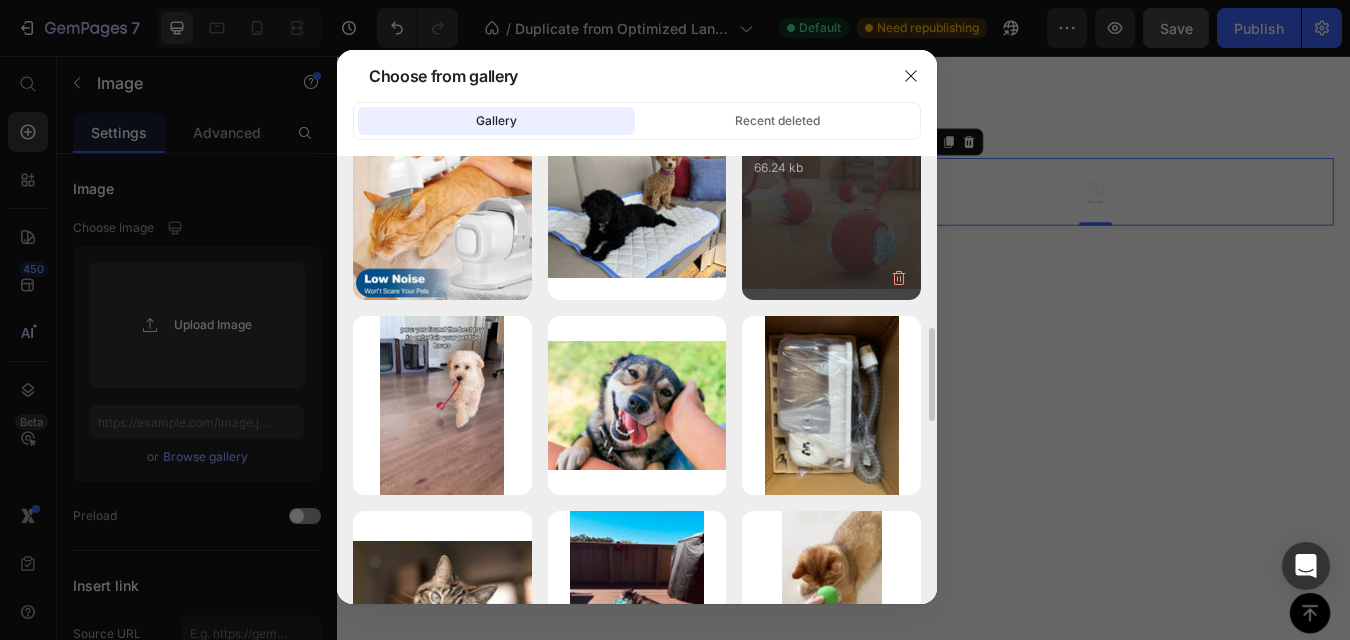 click on "pet ball hero shot.webp 66.24 kb" at bounding box center (831, 211) 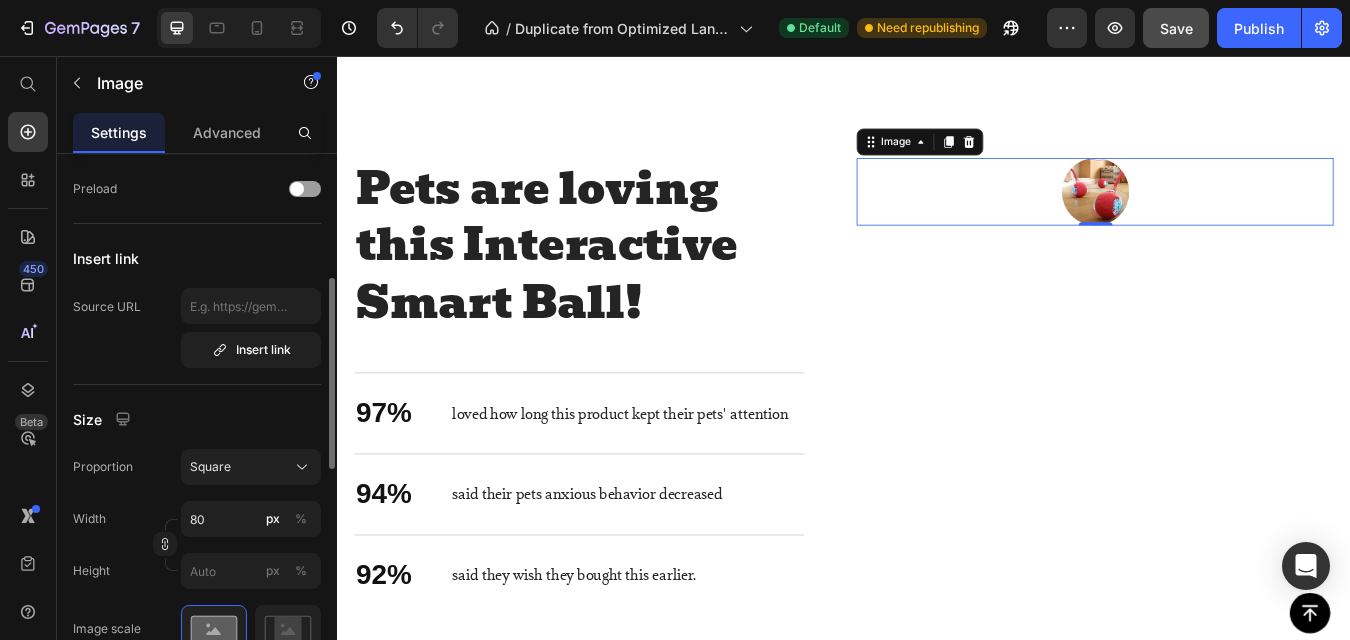 scroll, scrollTop: 339, scrollLeft: 0, axis: vertical 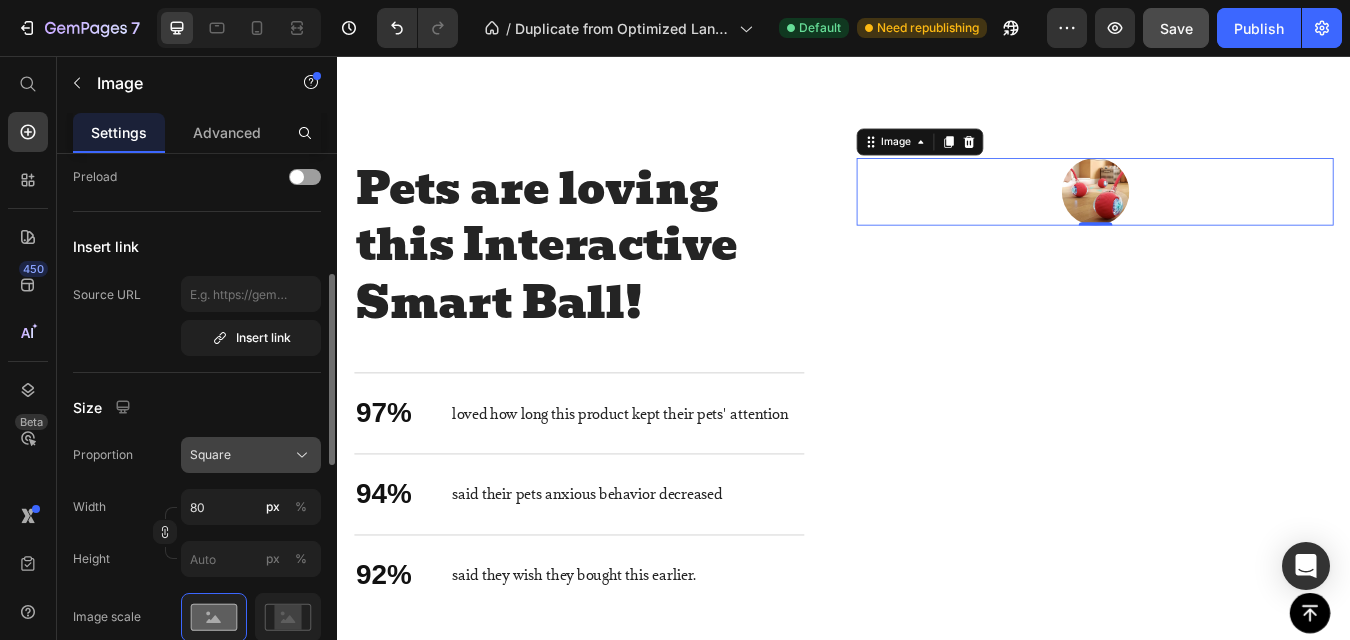 click on "Square" 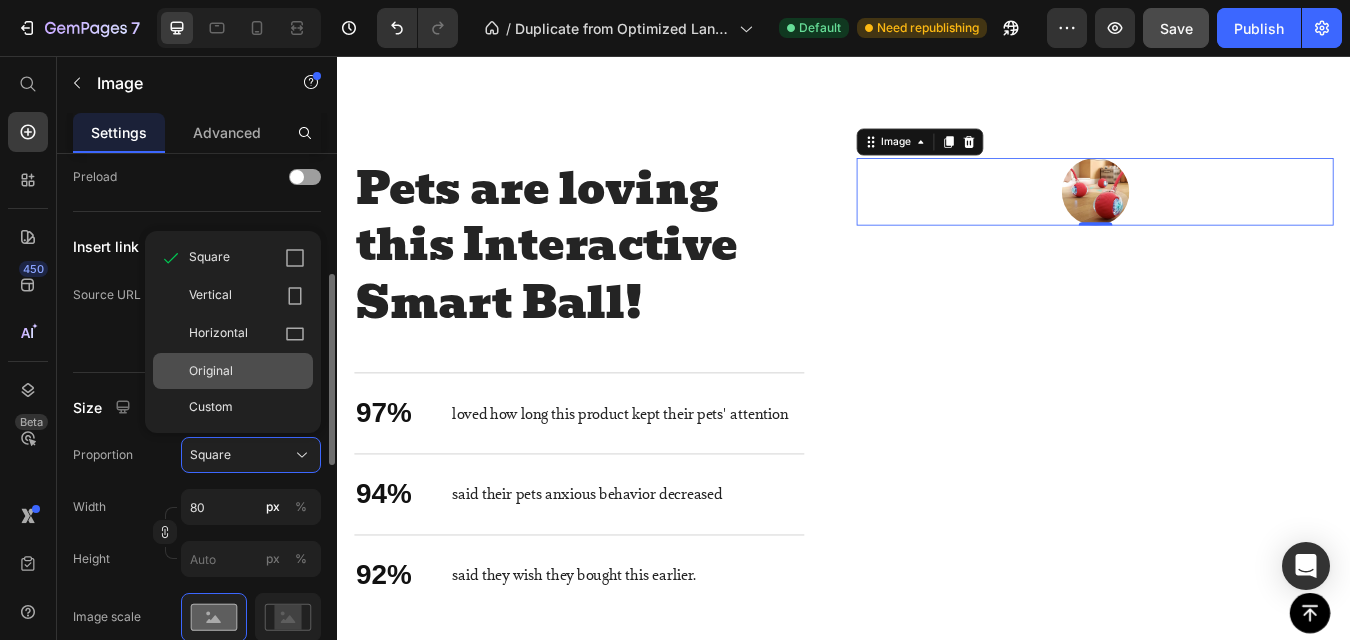 click on "Original" at bounding box center (247, 371) 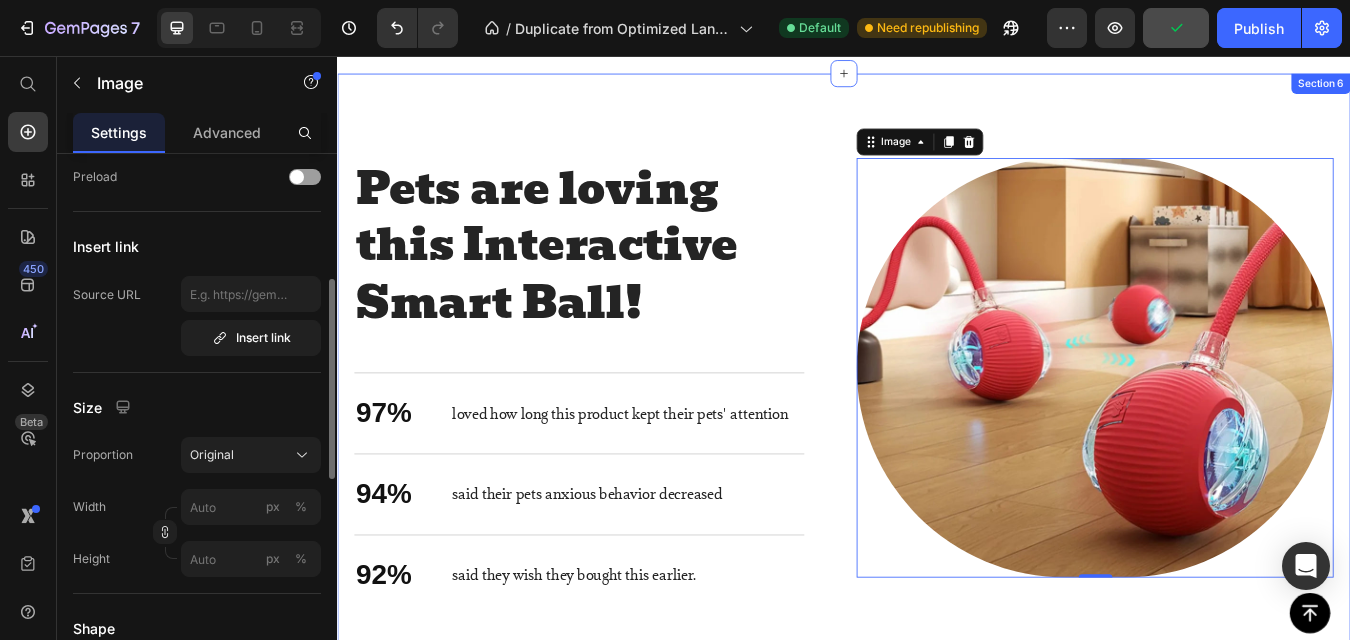 click on "Stronger Body. Better You. Heading Pets are loving this Interactive Smart Ball! Heading 97% Text Block loved how long this product kept their pets' attention Text Block Row 94% Text Block said their pets anxious behavior decreased Text Block Row 92% Text Block said they wish they bought this earlier. Text Block Row Row Image 0 Row Title Line Section 6" at bounding box center [937, 474] 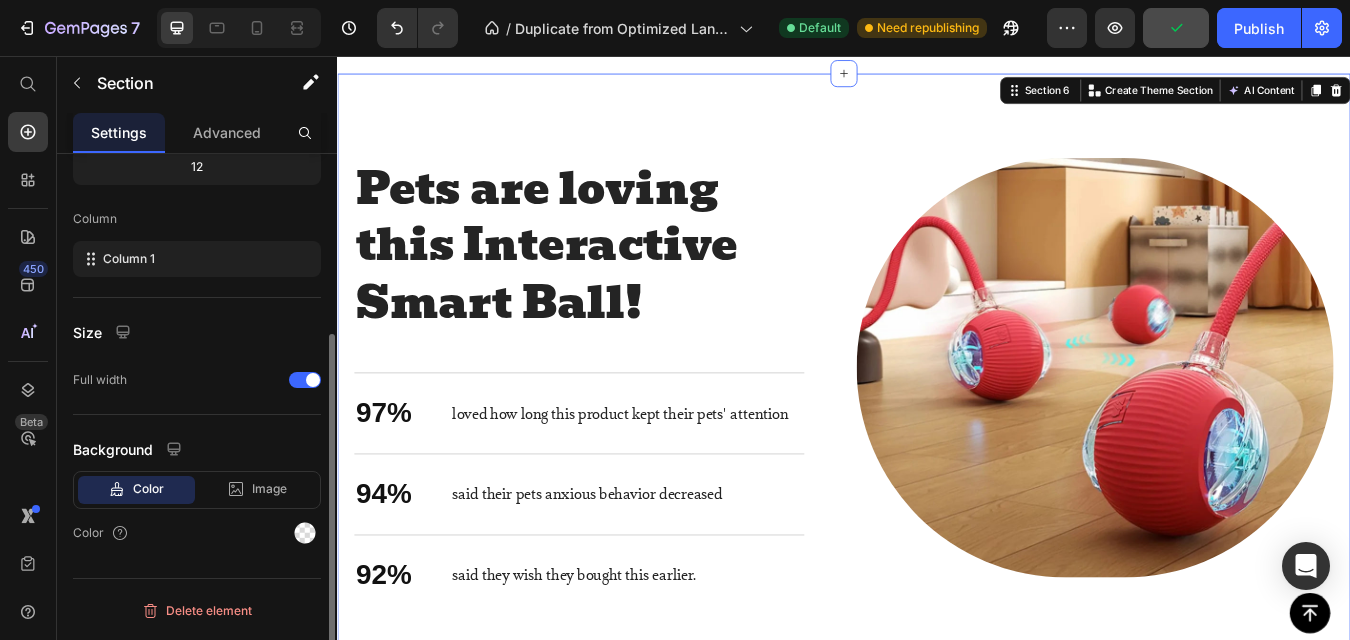scroll, scrollTop: 0, scrollLeft: 0, axis: both 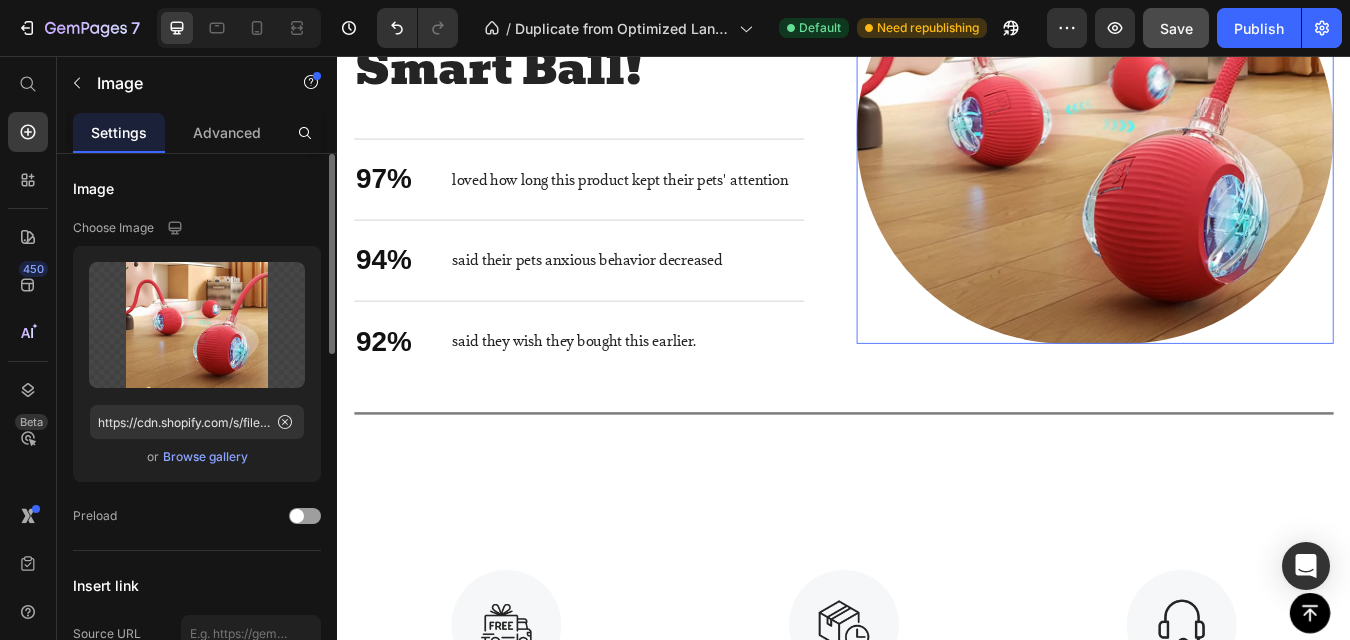 click at bounding box center (1234, 148) 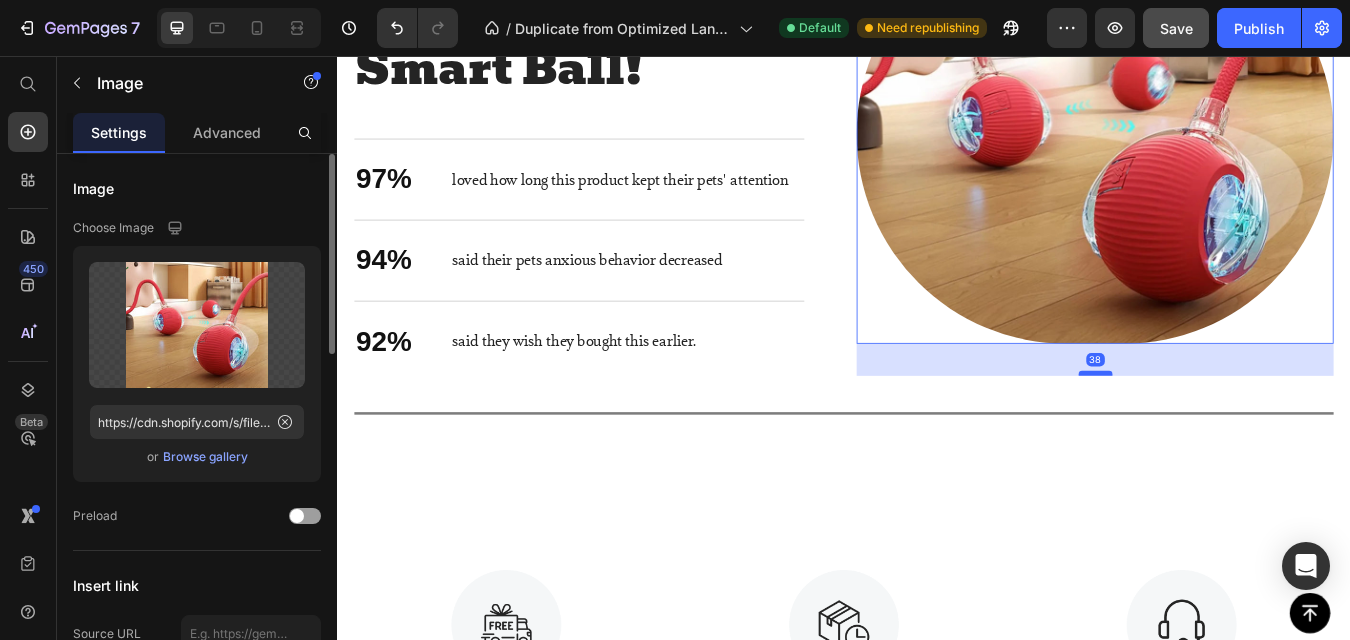 drag, startPoint x: 1231, startPoint y: 385, endPoint x: 1231, endPoint y: 423, distance: 38 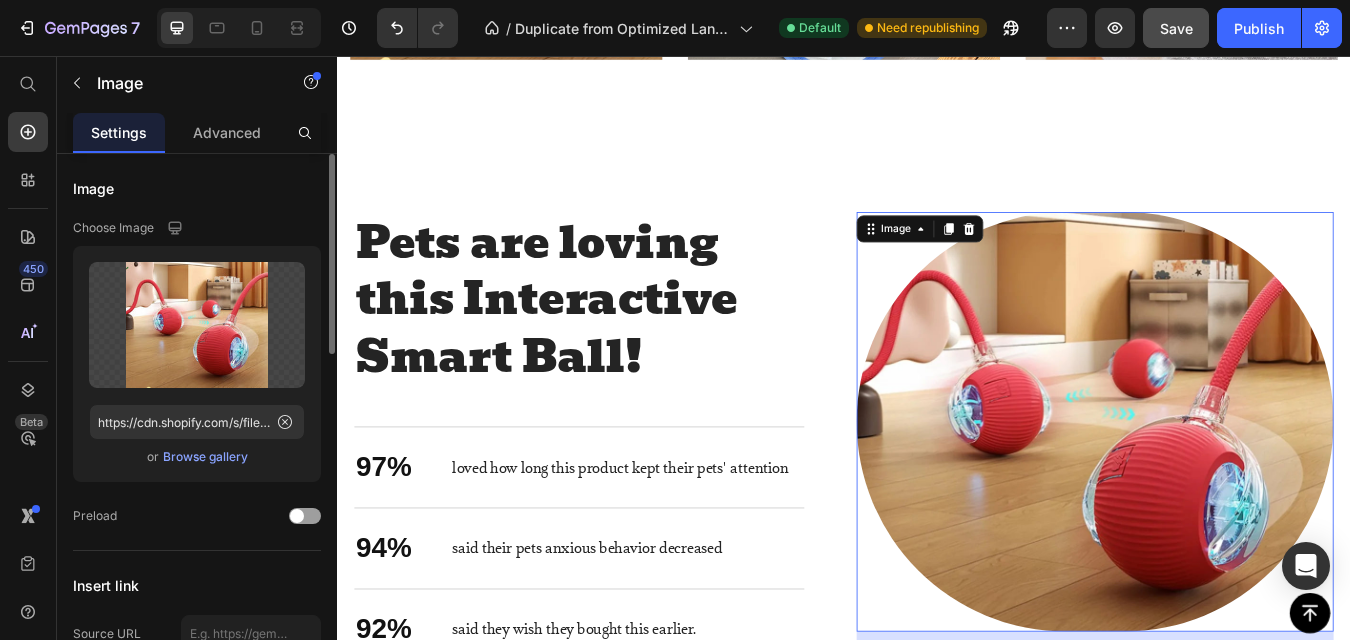 scroll, scrollTop: 2019, scrollLeft: 0, axis: vertical 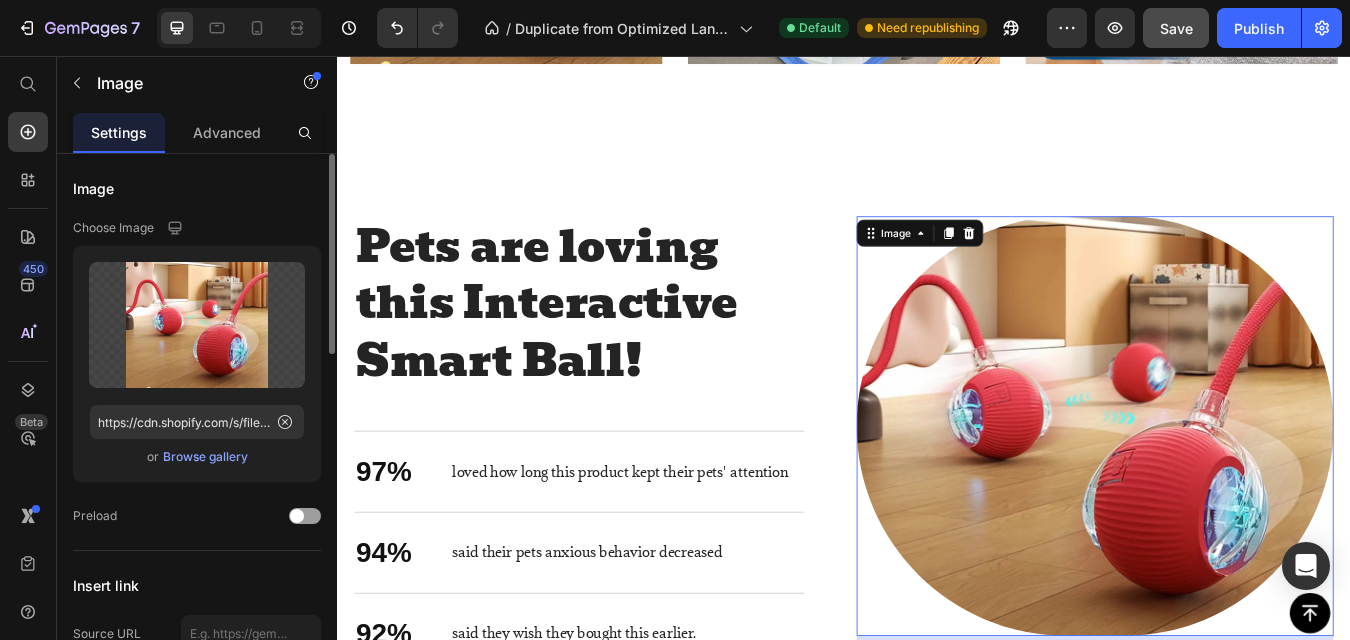 click at bounding box center (1234, 494) 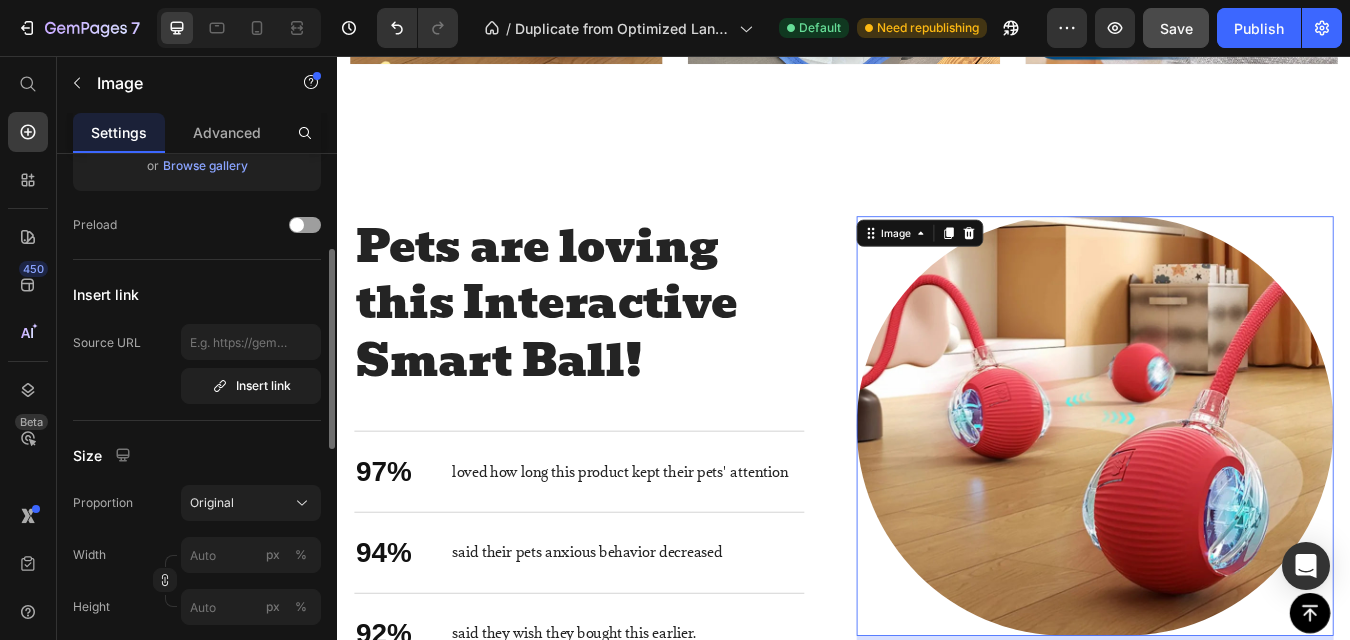 scroll, scrollTop: 292, scrollLeft: 0, axis: vertical 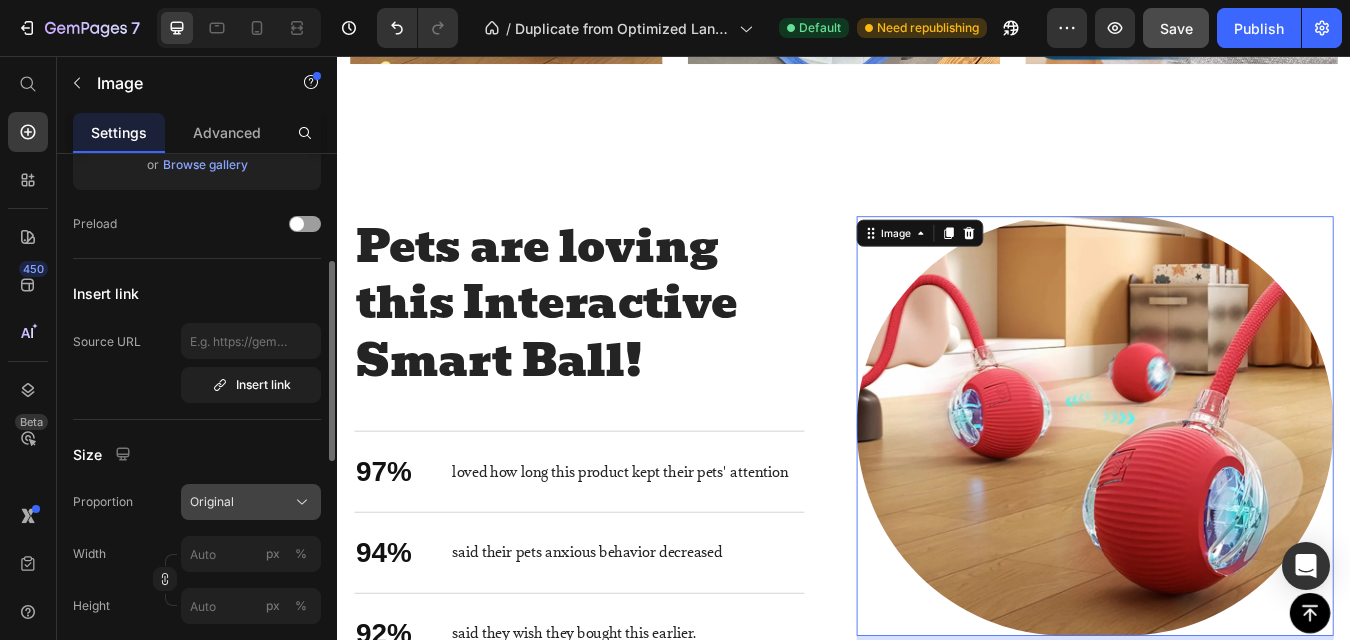 click on "Original" at bounding box center (251, 502) 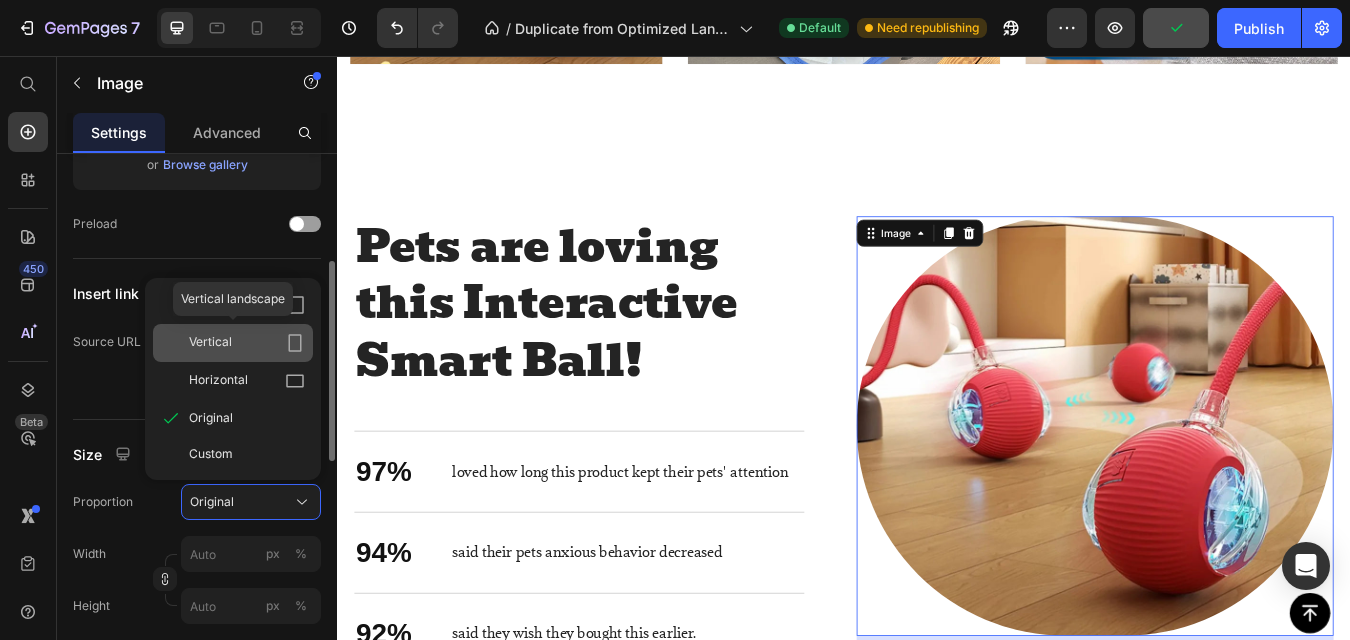 click 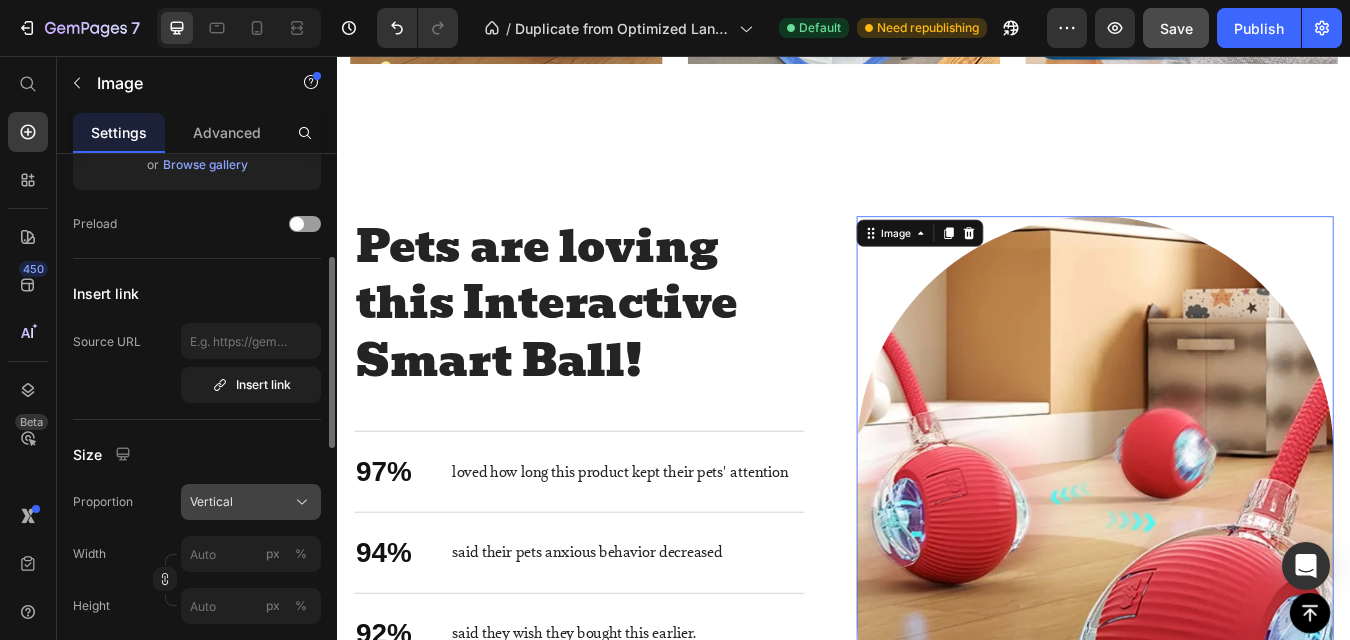 click on "Vertical" at bounding box center (251, 502) 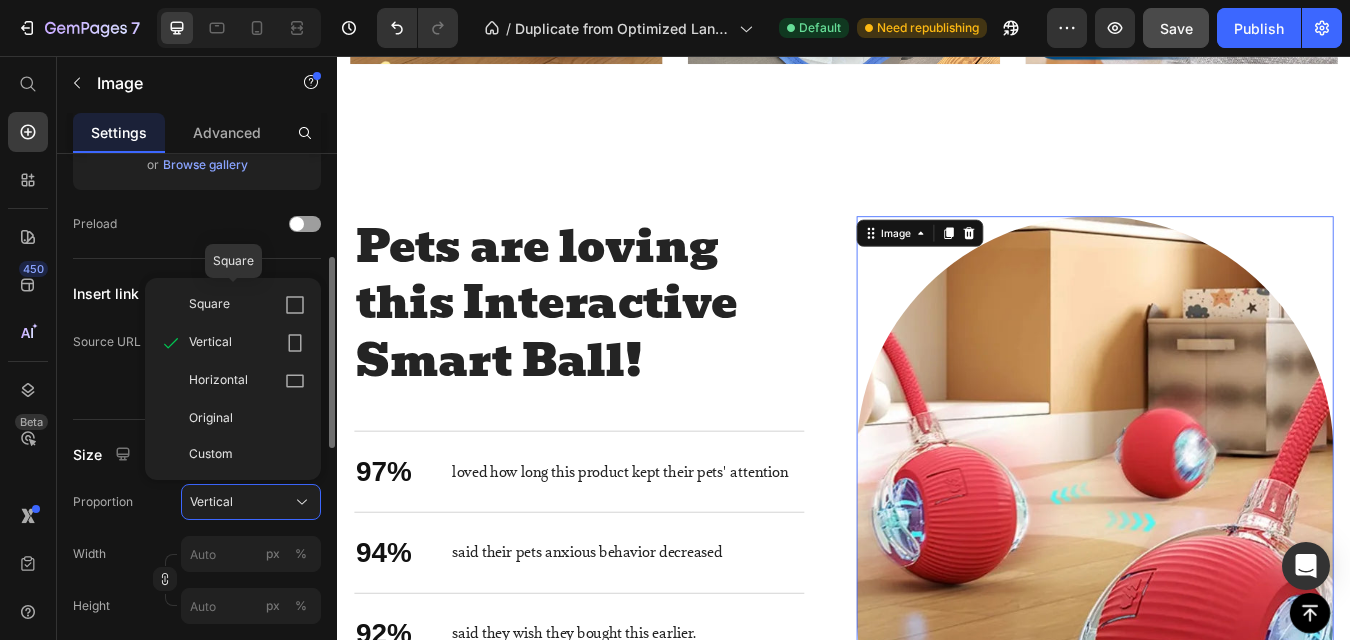 click on "Square" 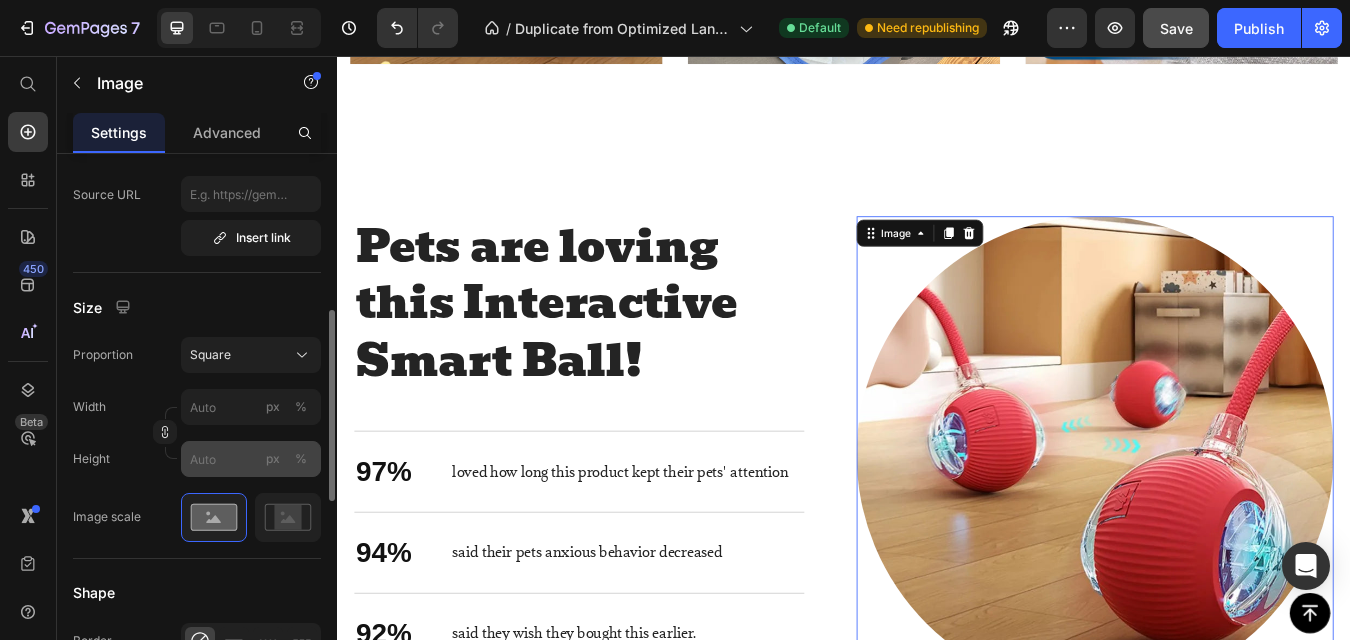 scroll, scrollTop: 440, scrollLeft: 0, axis: vertical 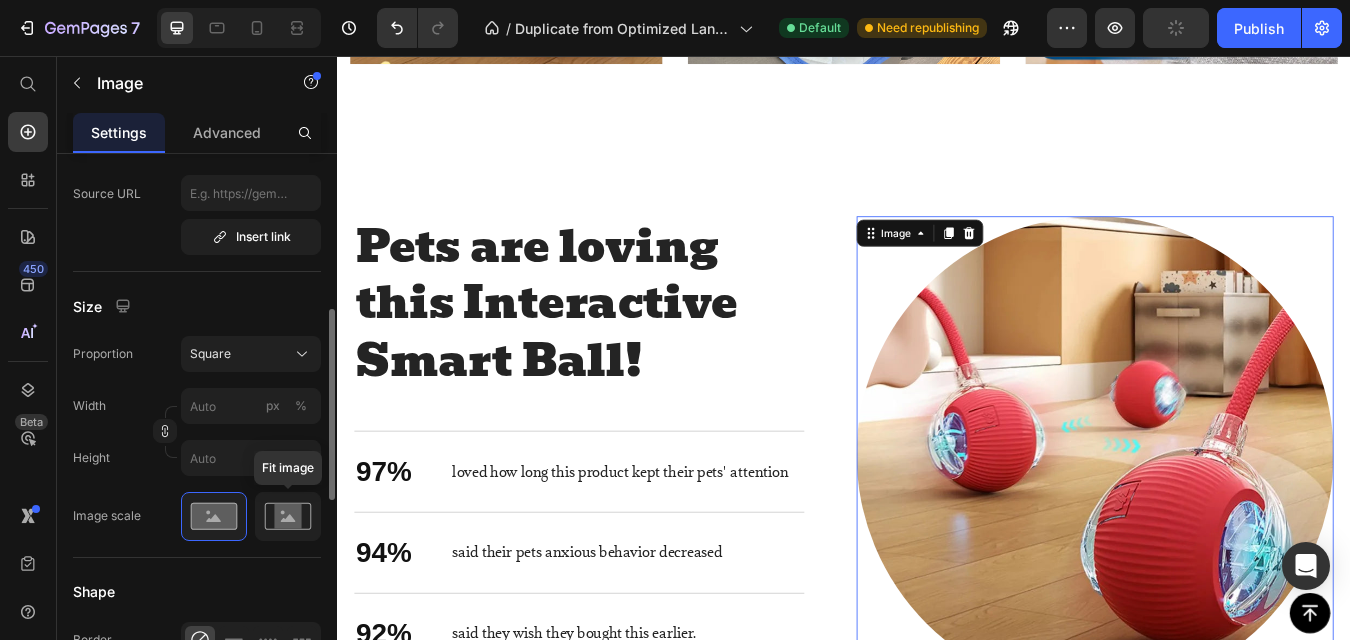 click 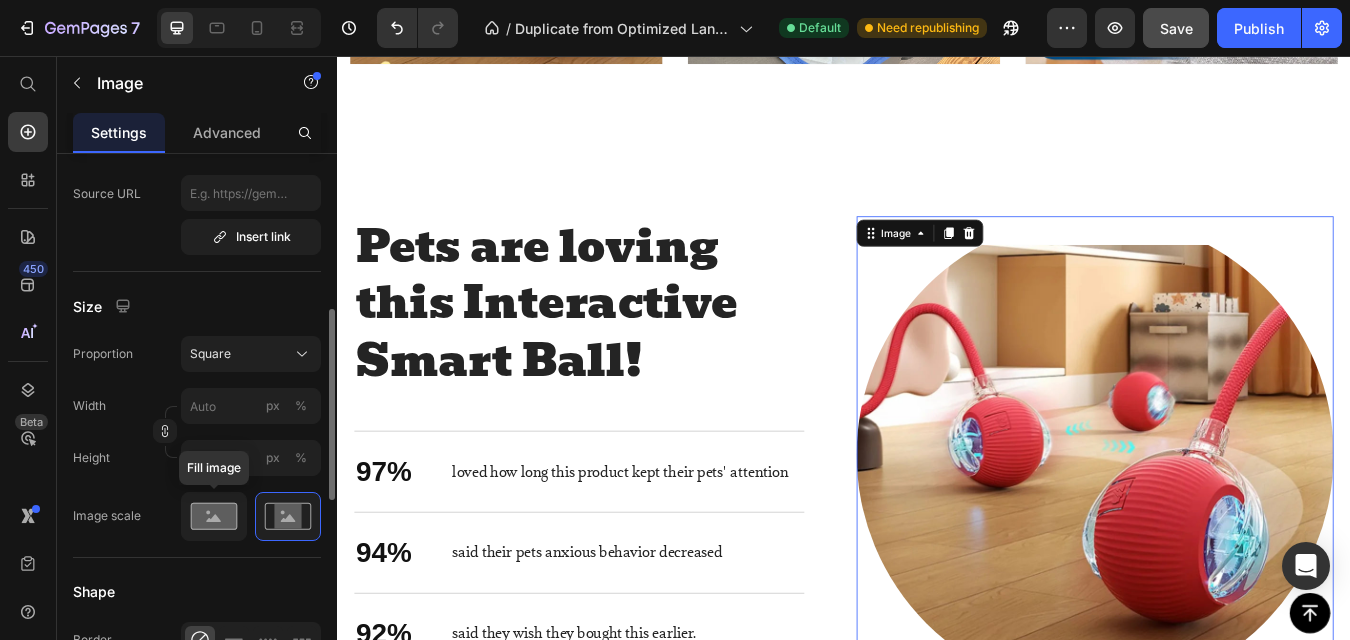 click 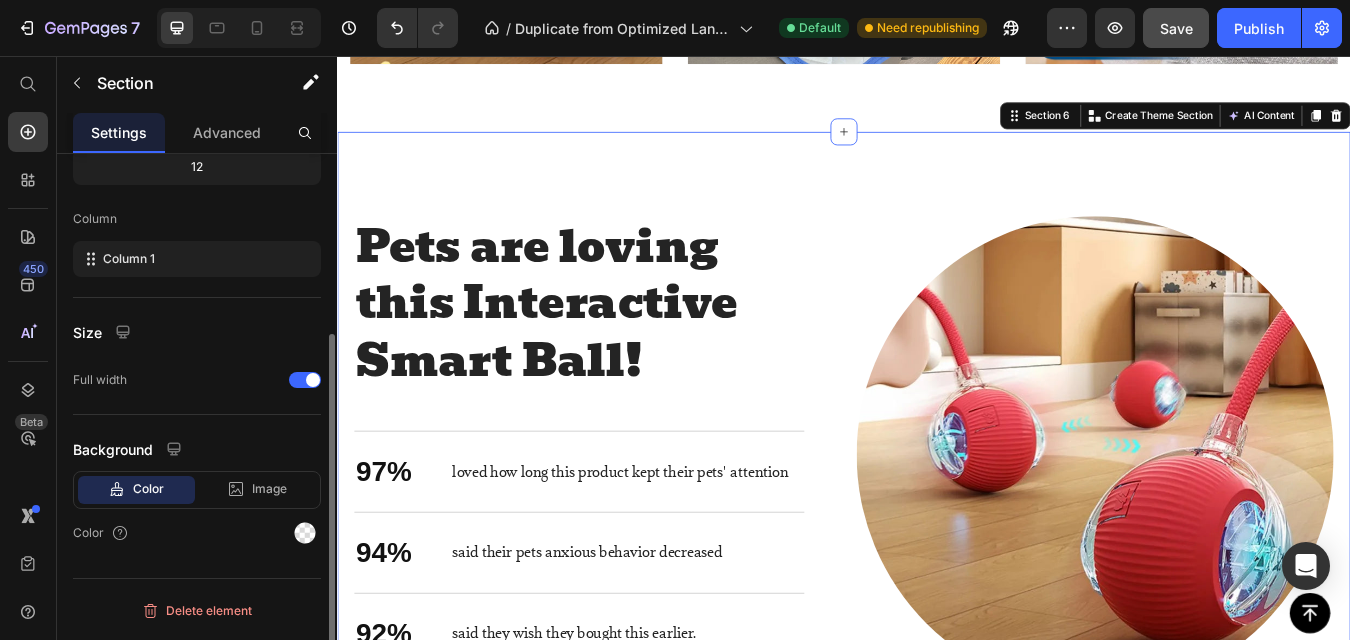 click on "Stronger Body. Better You. Heading Pets are loving this Interactive Smart Ball! Heading 97% Text Block loved how long this product kept their pets' attention Text Block Row 94% Text Block said their pets anxious behavior decreased Text Block Row 92% Text Block said they wish they bought this earlier. Text Block Row Row Image Row Title Line Section 6 You can create reusable sections Create Theme Section AI Content Write with GemAI What would you like to describe here? Tone and Voice Persuasive Product Show more Generate" at bounding box center (937, 561) 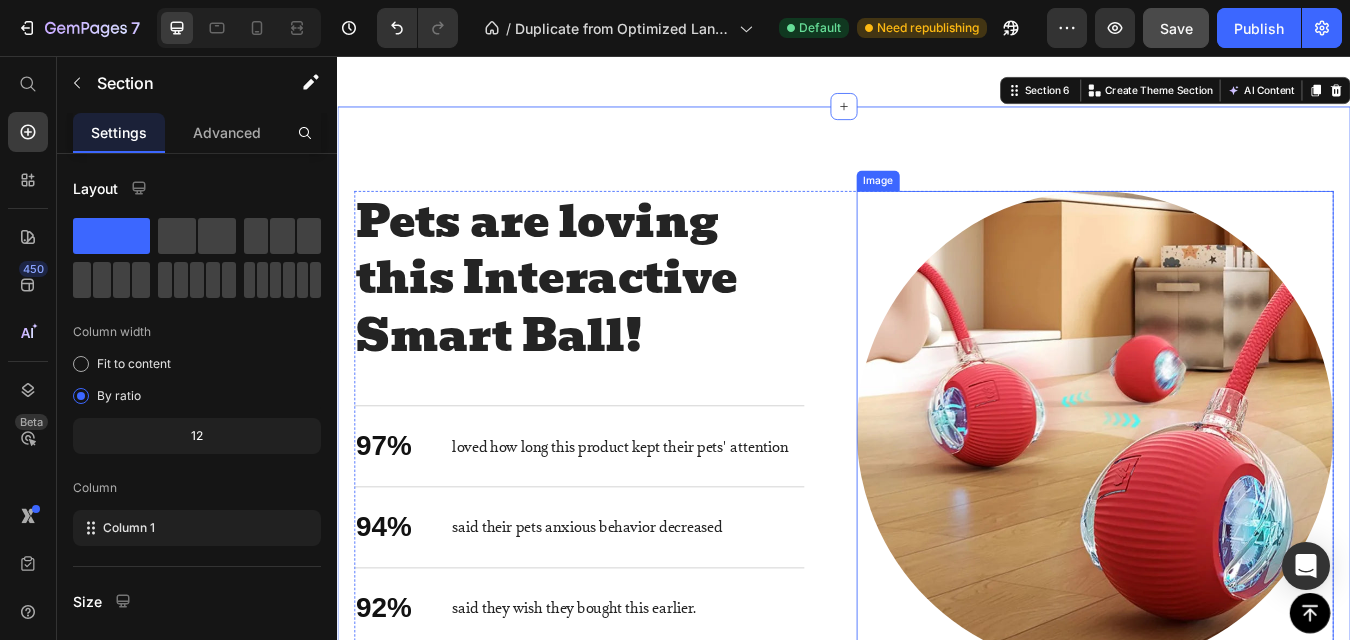scroll, scrollTop: 2209, scrollLeft: 0, axis: vertical 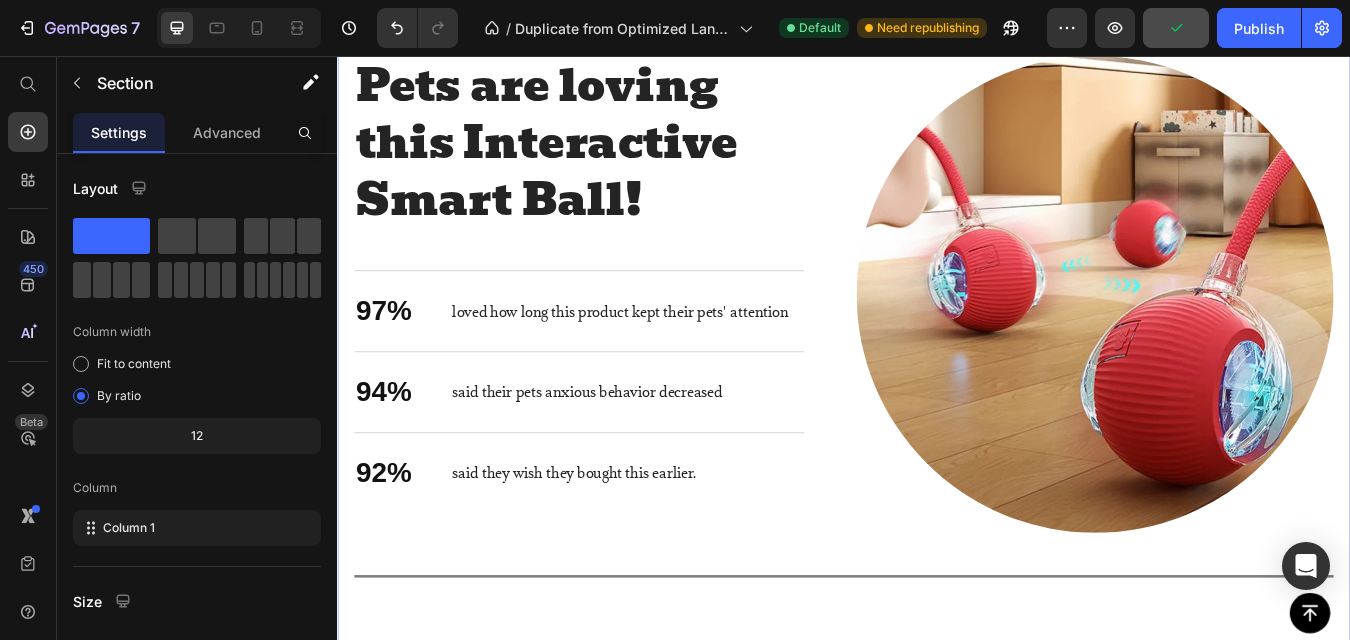 click on "Button" at bounding box center (937, 716) 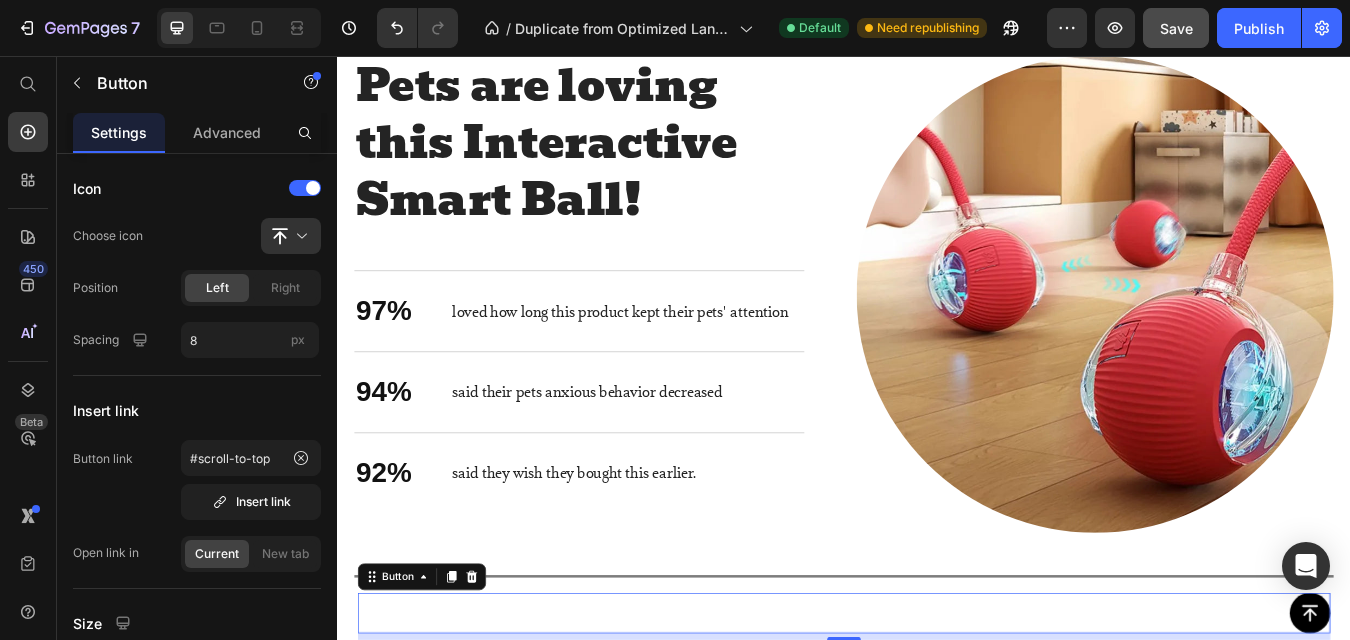 scroll, scrollTop: 2297, scrollLeft: 0, axis: vertical 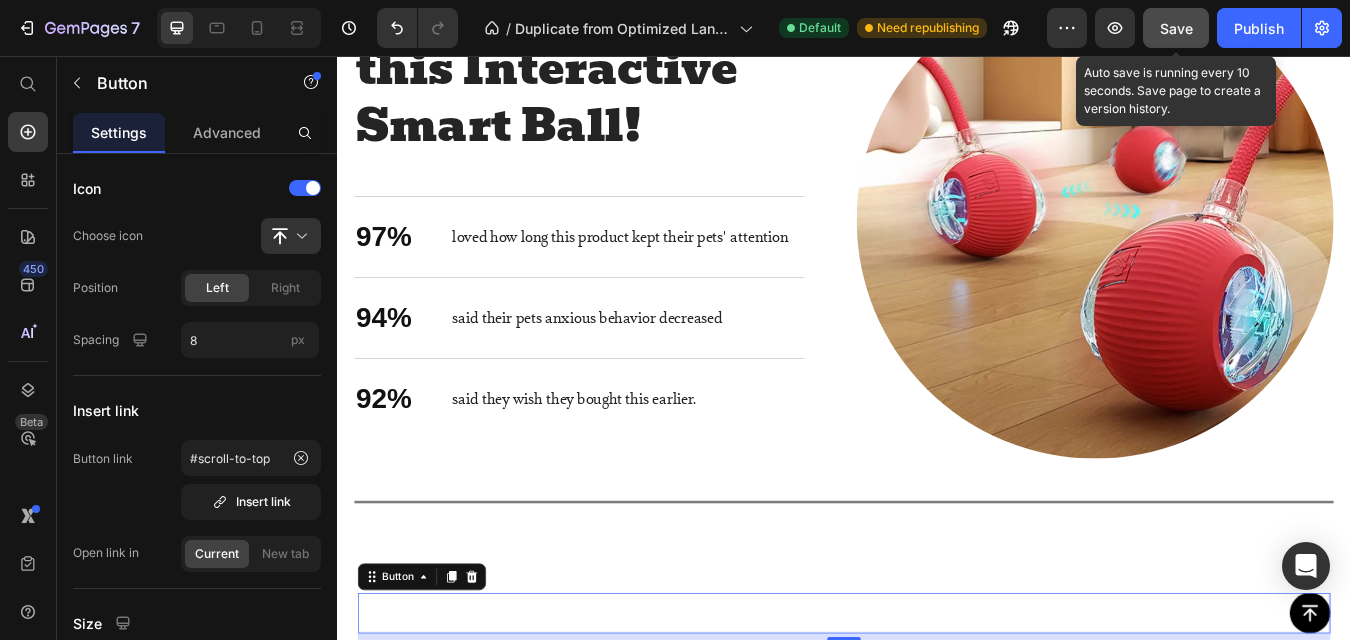 click on "Save" at bounding box center [1176, 28] 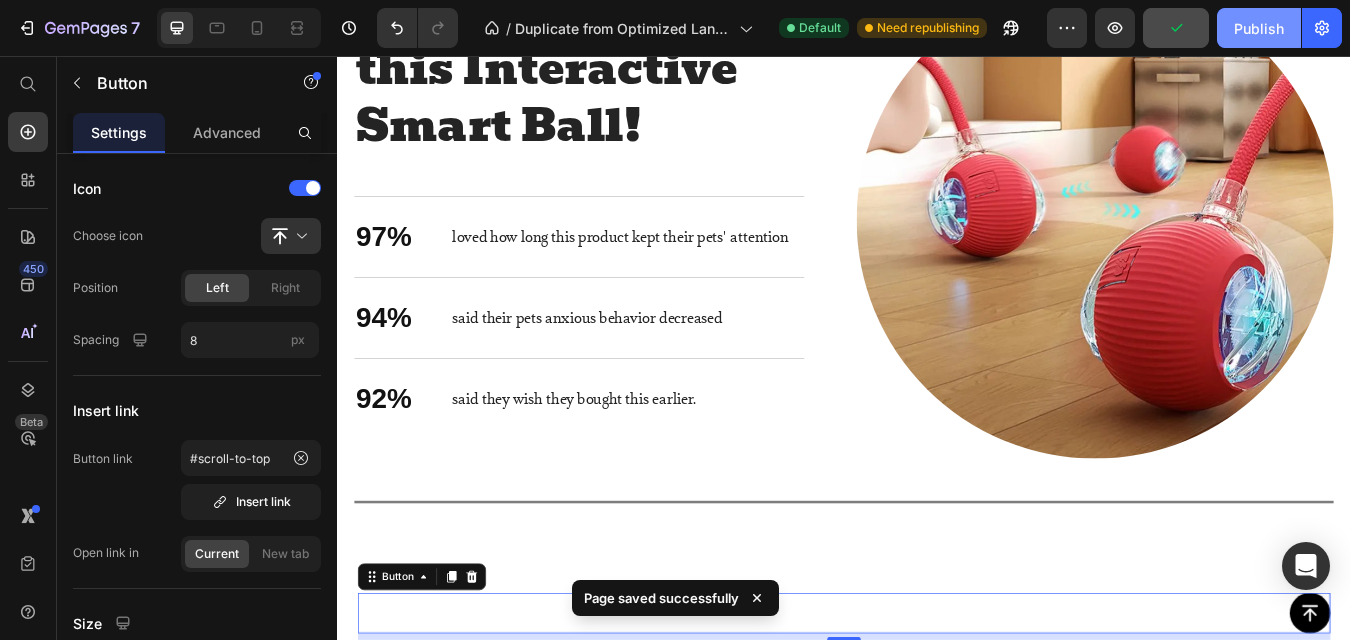 click on "Publish" at bounding box center [1259, 28] 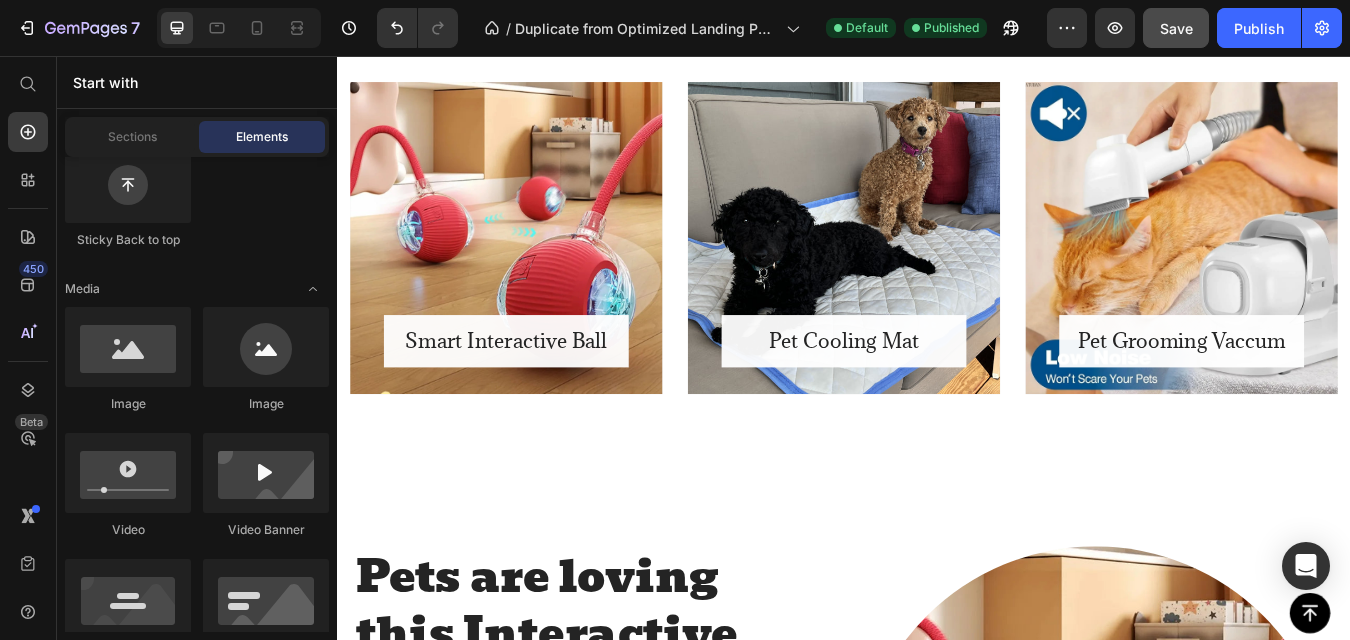scroll, scrollTop: 1620, scrollLeft: 0, axis: vertical 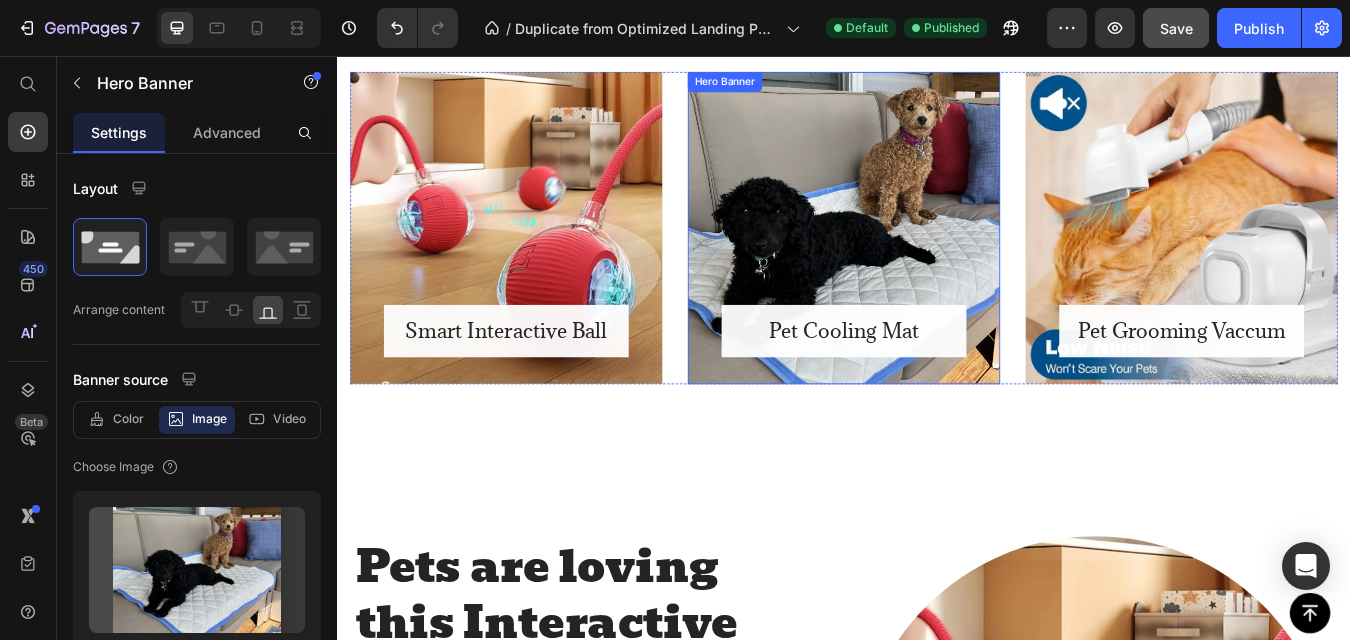 click on "Pet Cooling Mat Button Row" at bounding box center [937, 260] 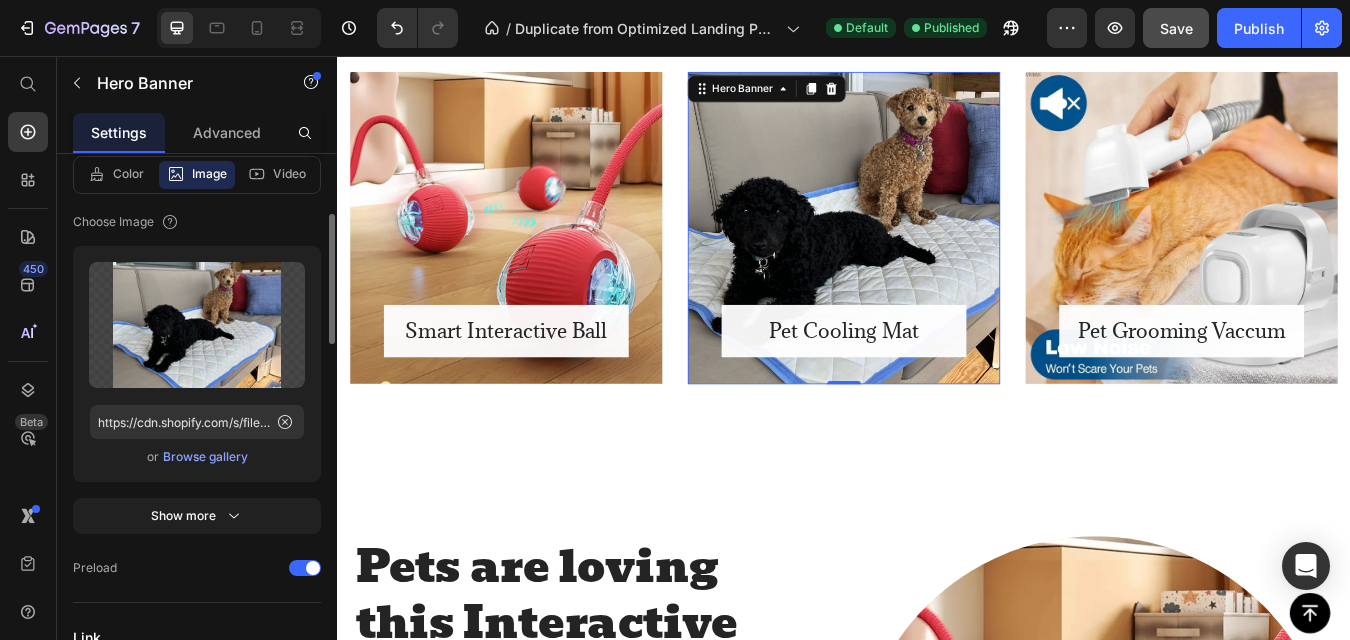 scroll, scrollTop: 247, scrollLeft: 0, axis: vertical 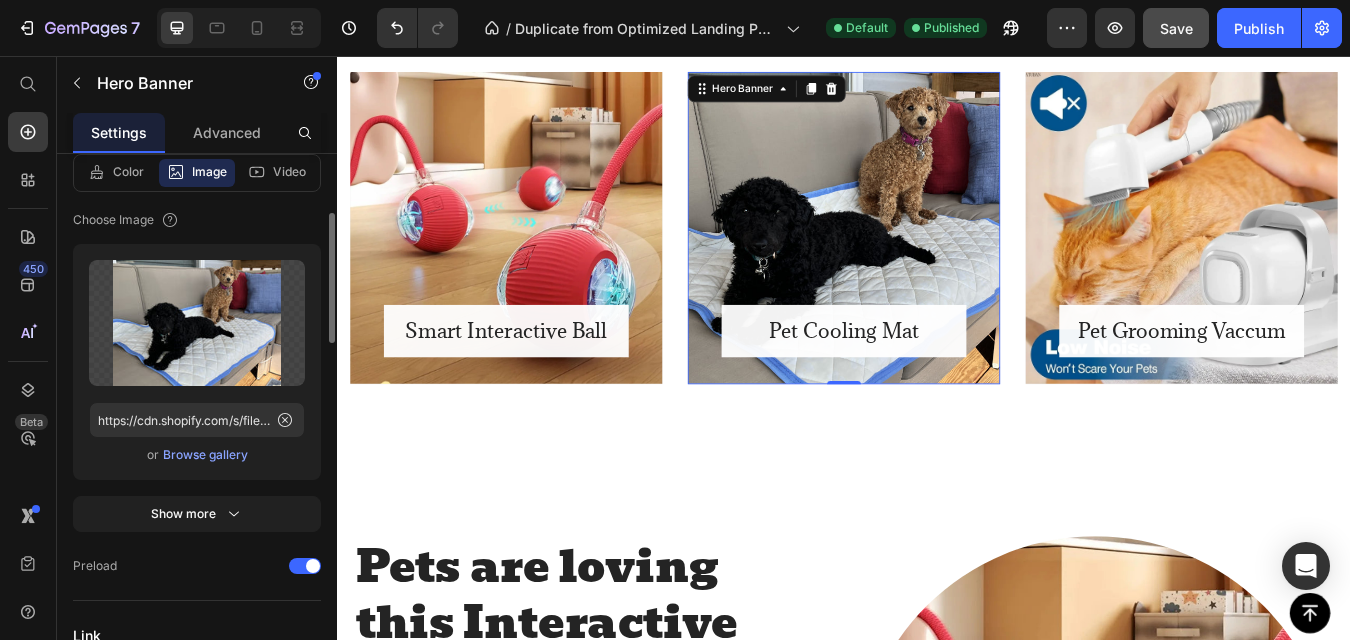 click on "Browse gallery" at bounding box center (205, 455) 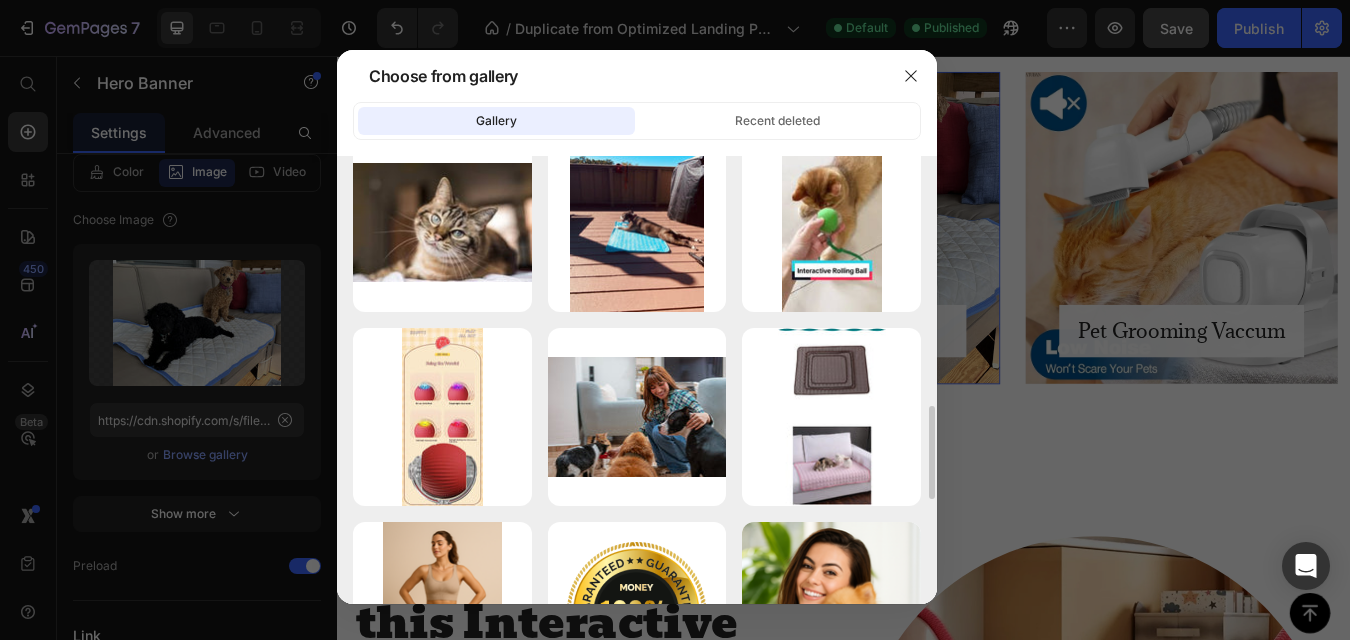 scroll, scrollTop: 1208, scrollLeft: 0, axis: vertical 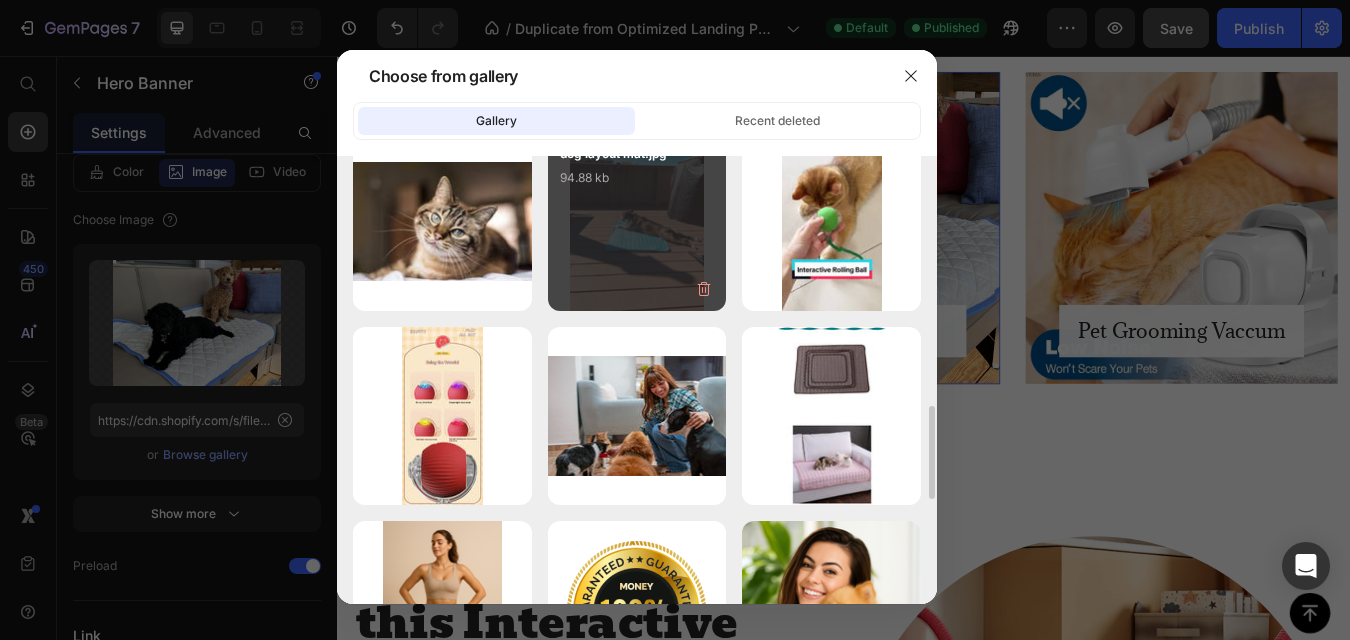 click on "dog layout mat.jpg 94.88 kb" at bounding box center [637, 221] 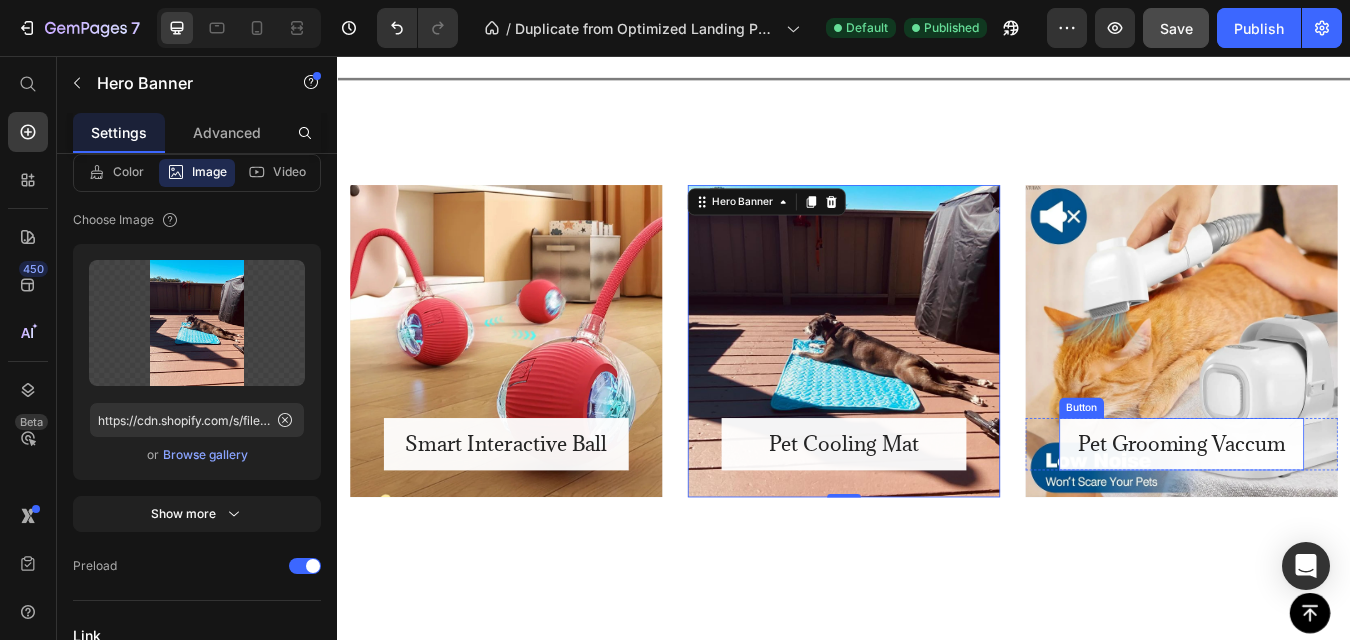 scroll, scrollTop: 1478, scrollLeft: 0, axis: vertical 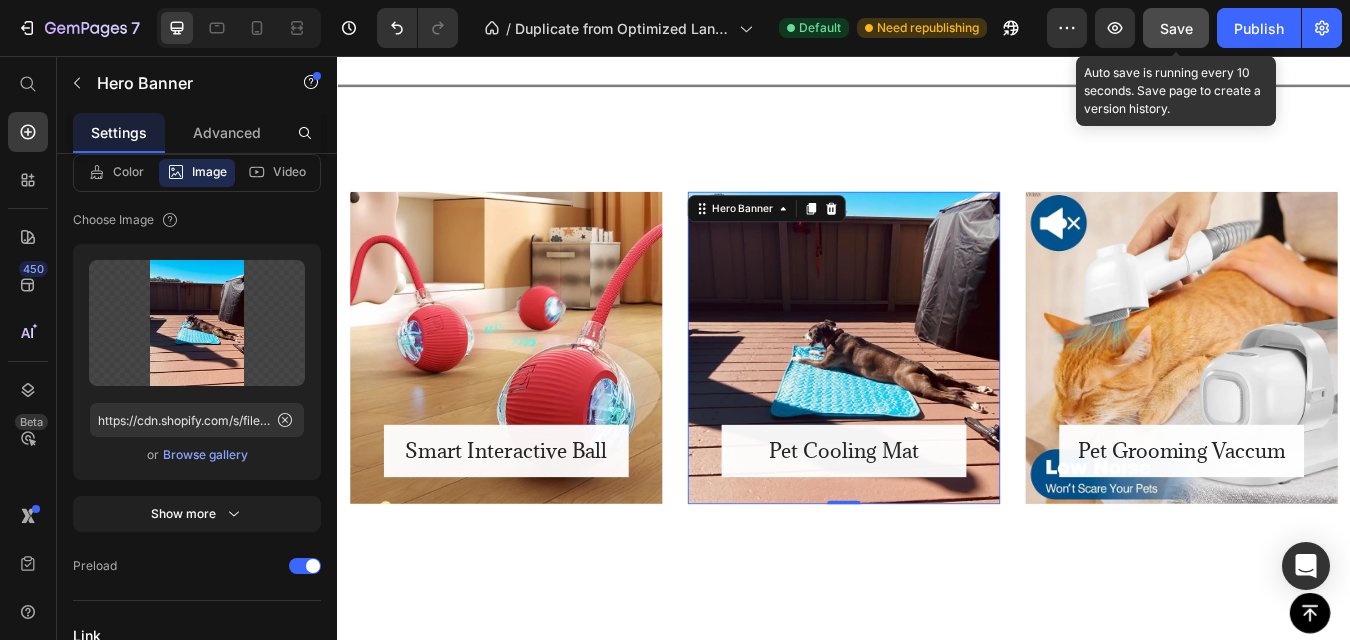 click on "Save" at bounding box center [1176, 28] 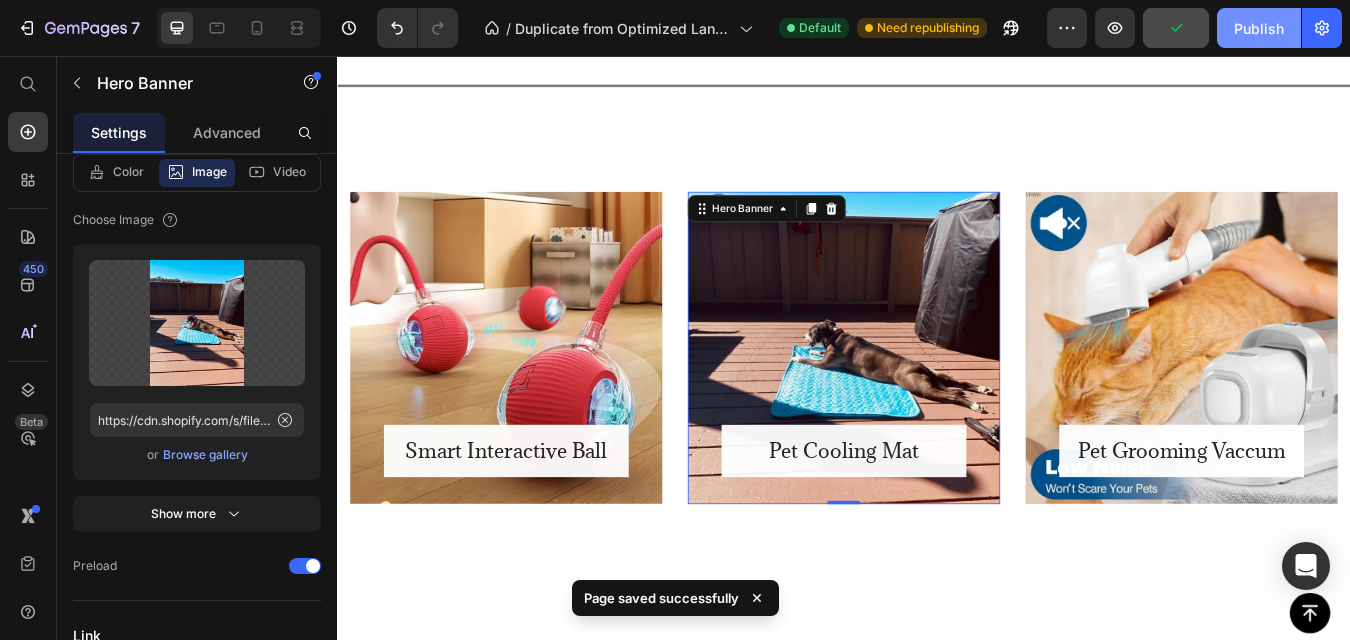 click on "Publish" at bounding box center [1259, 28] 